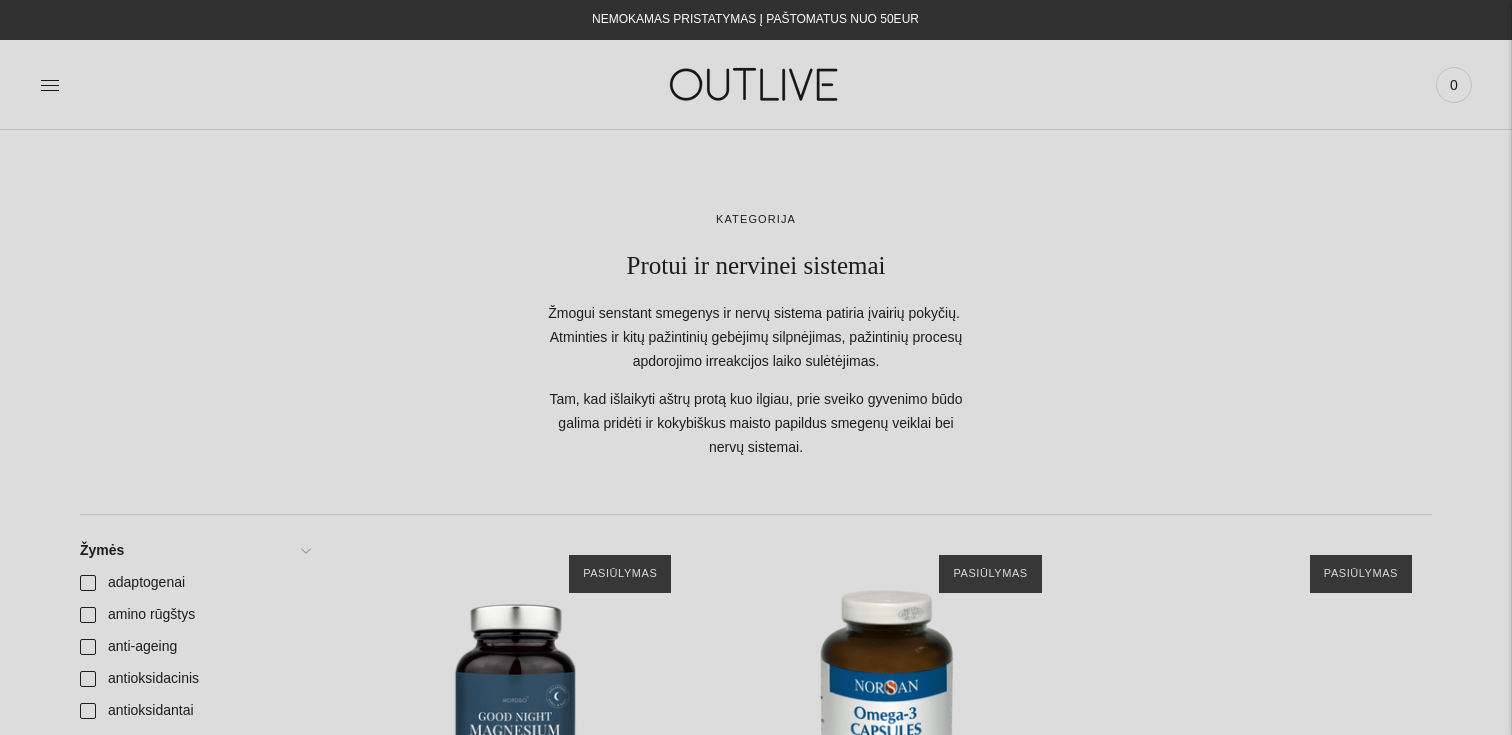 scroll, scrollTop: 0, scrollLeft: 0, axis: both 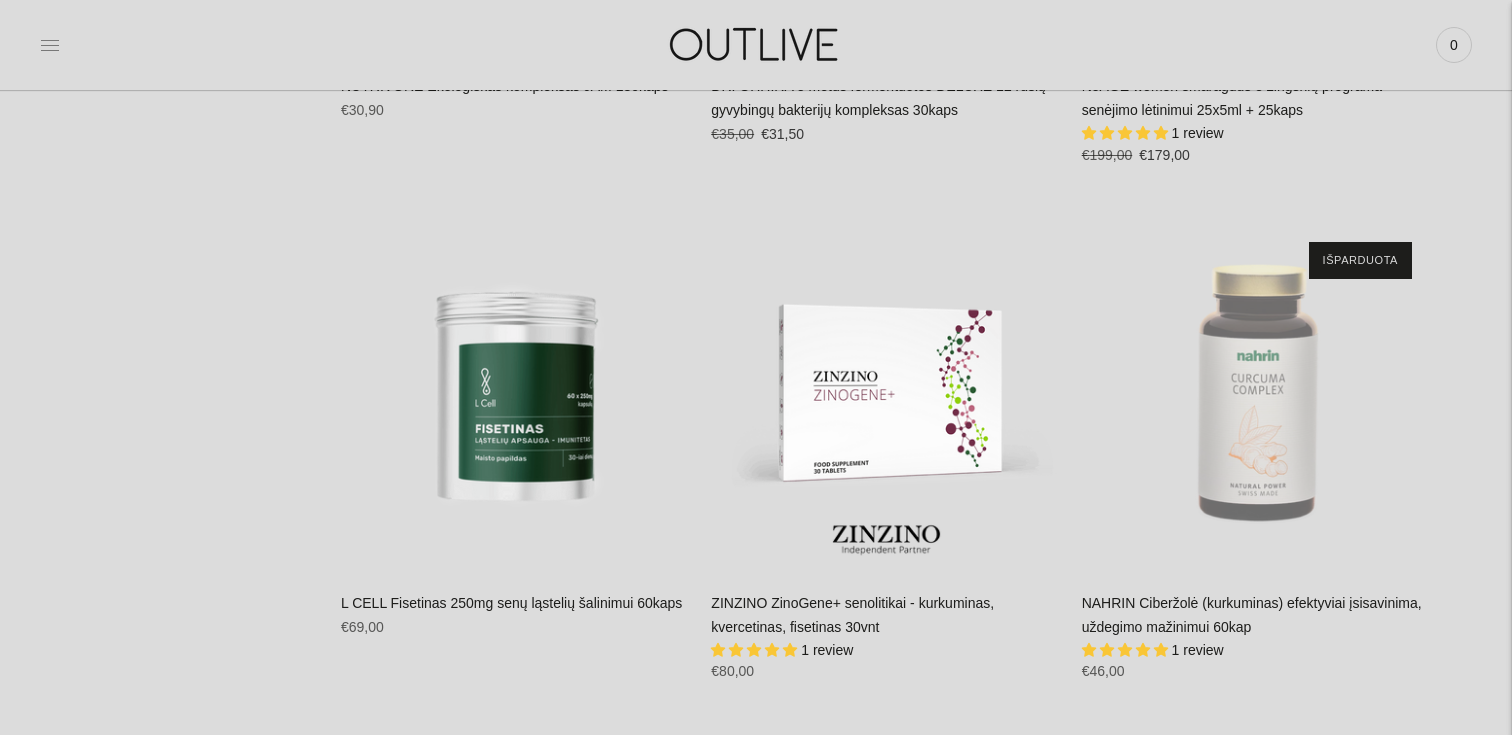 click 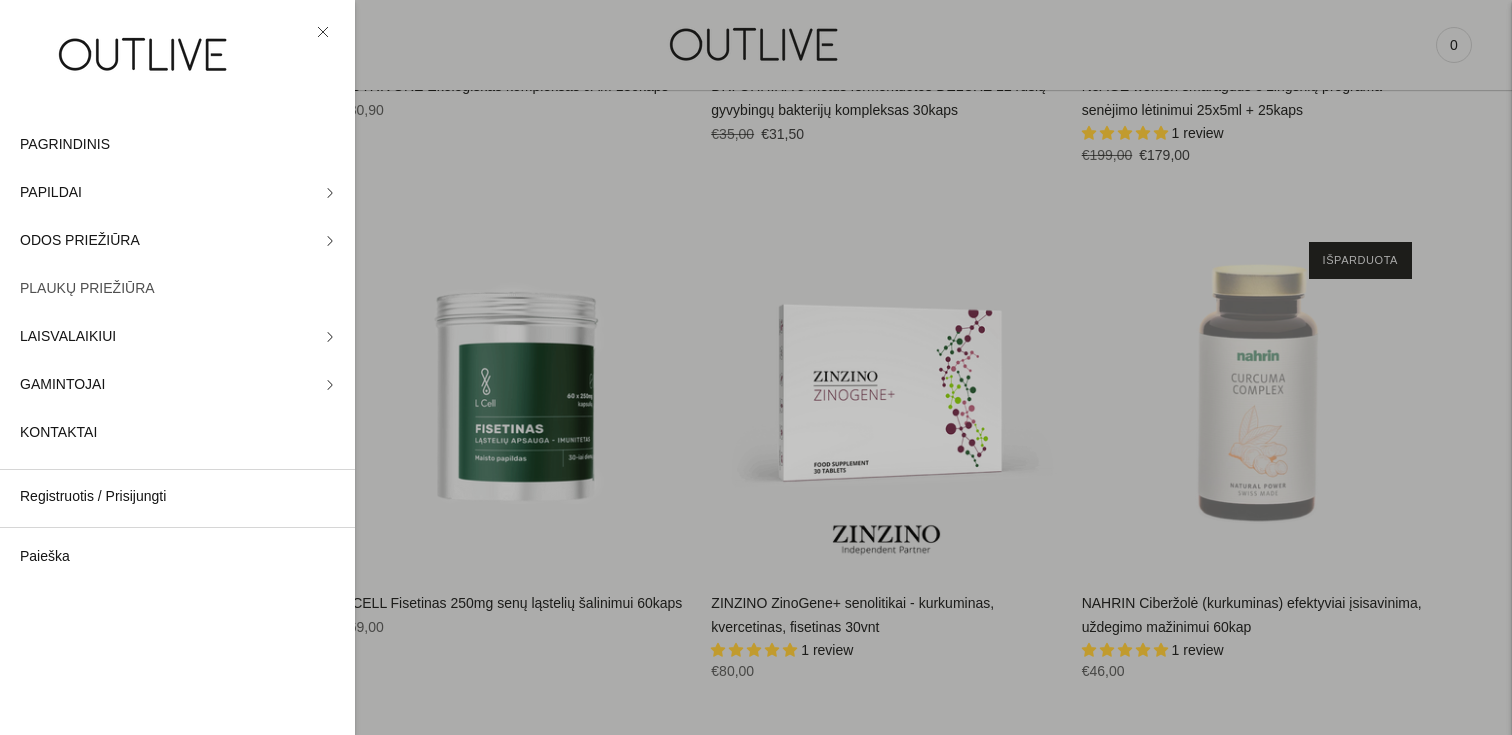 click on "PLAUKŲ PRIEŽIŪRA" at bounding box center (177, 289) 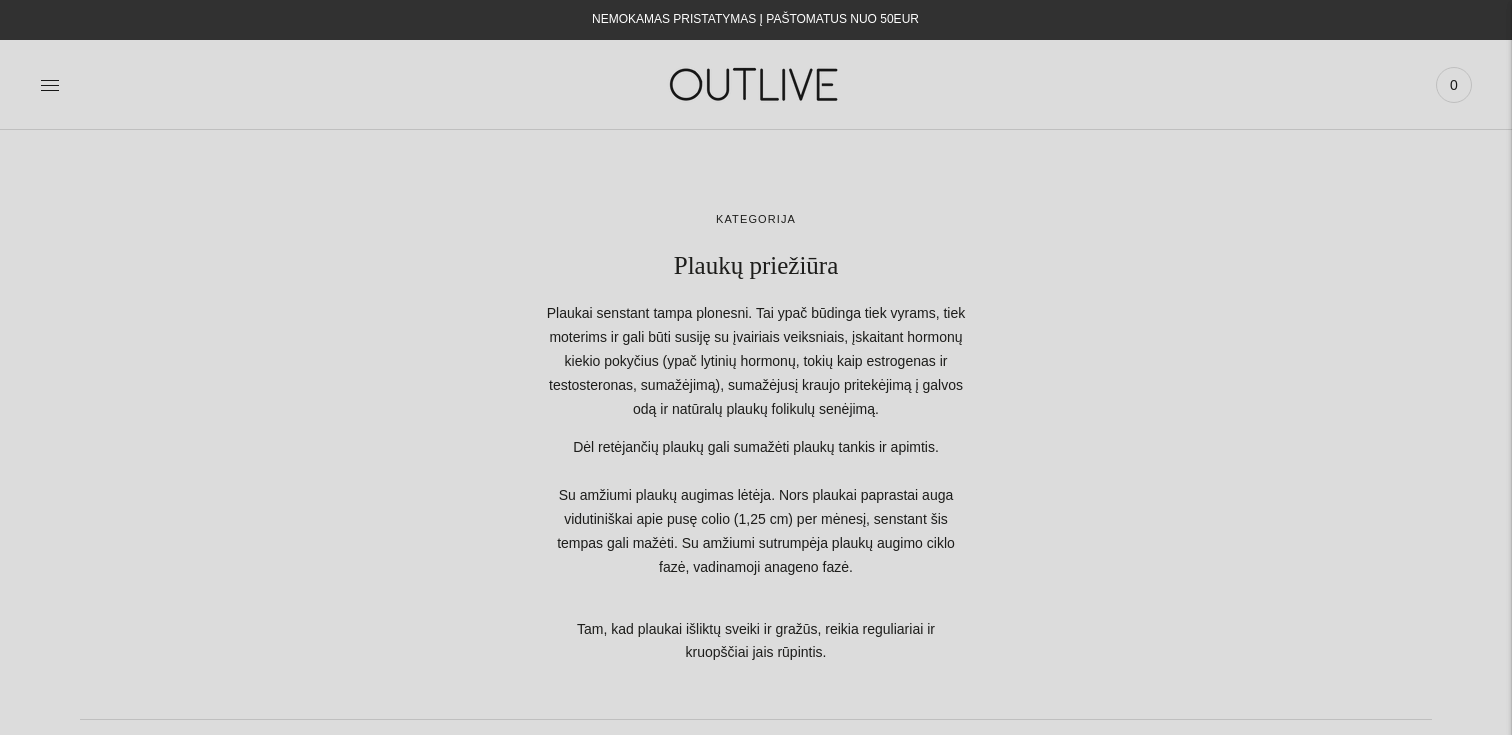 scroll, scrollTop: 0, scrollLeft: 0, axis: both 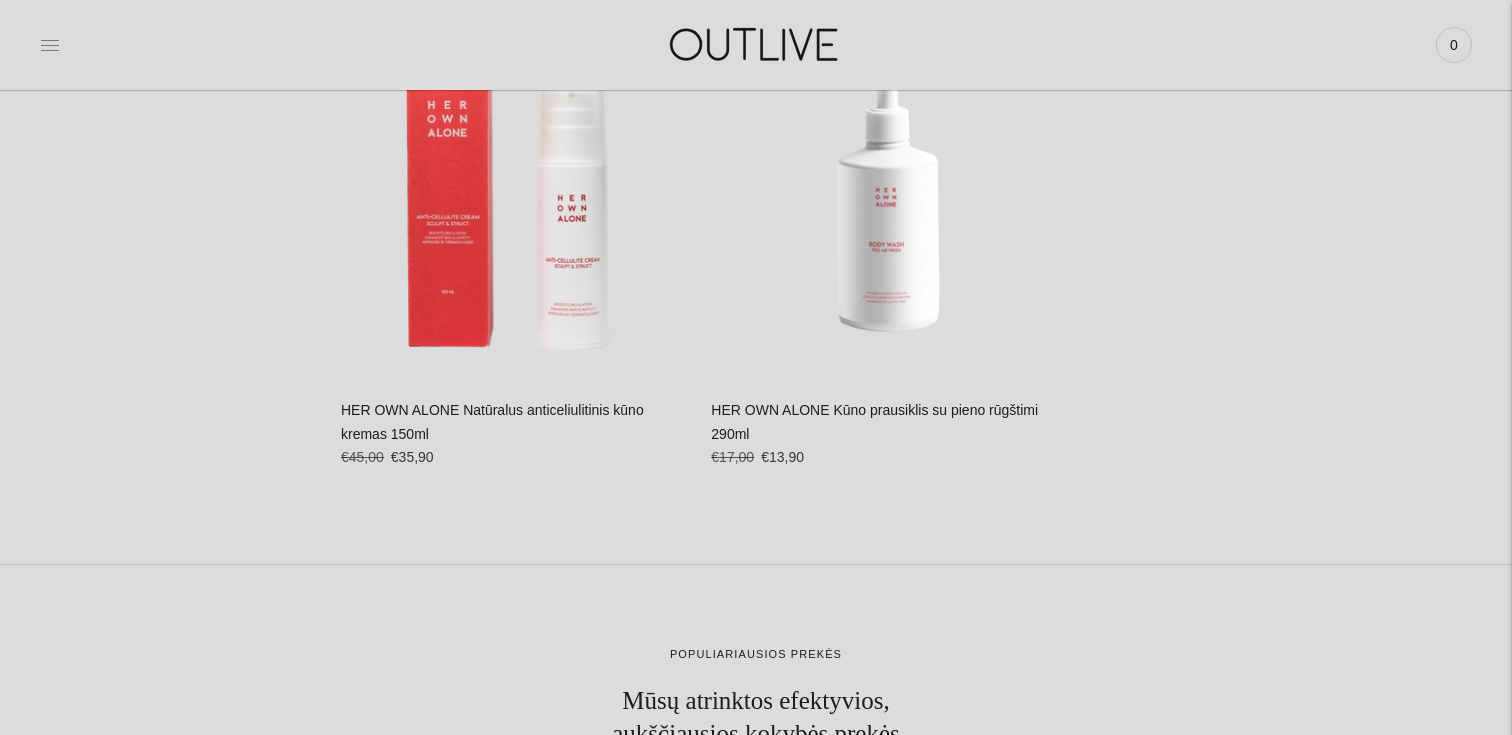 click 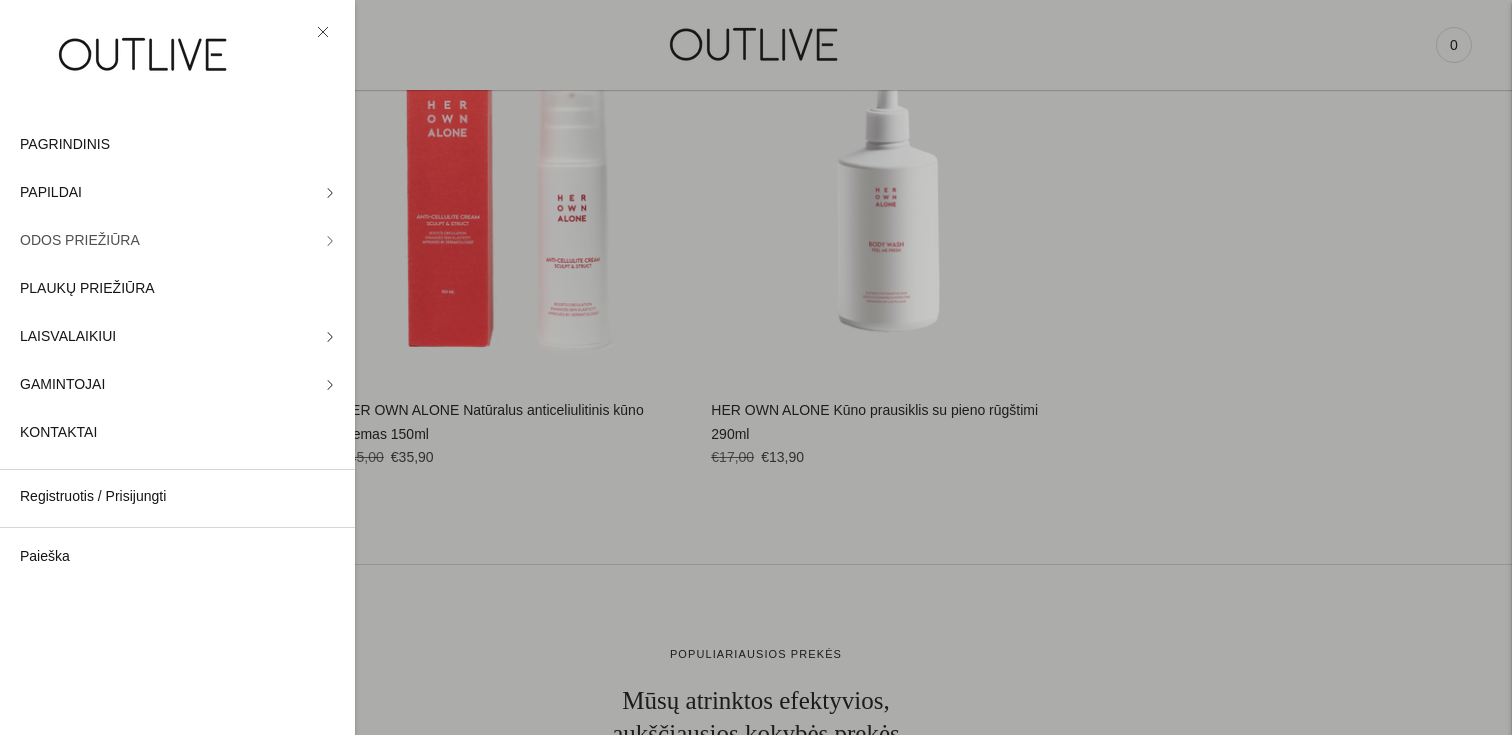 click 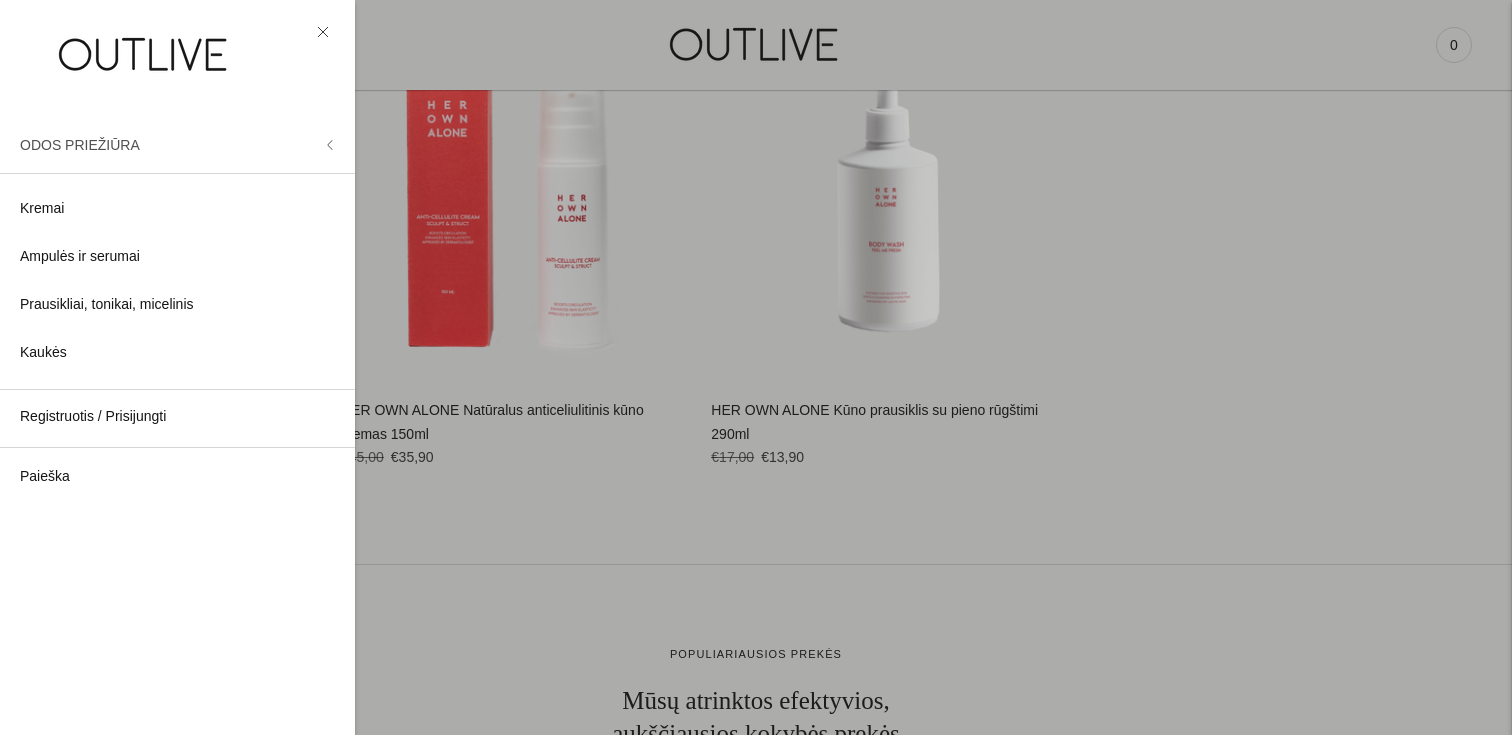 click on "ODOS PRIEŽIŪRA" at bounding box center [177, 145] 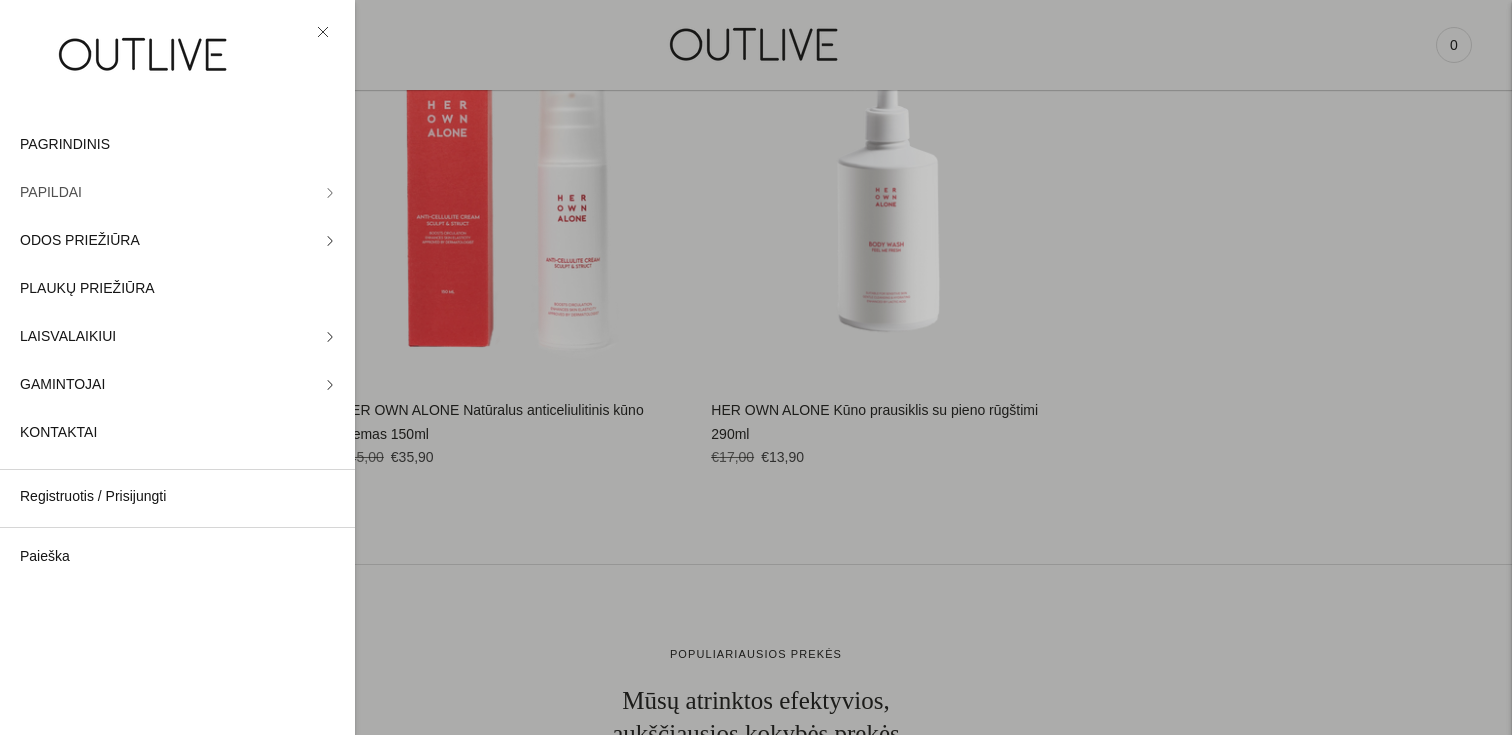 click on "PAPILDAI" at bounding box center (177, 193) 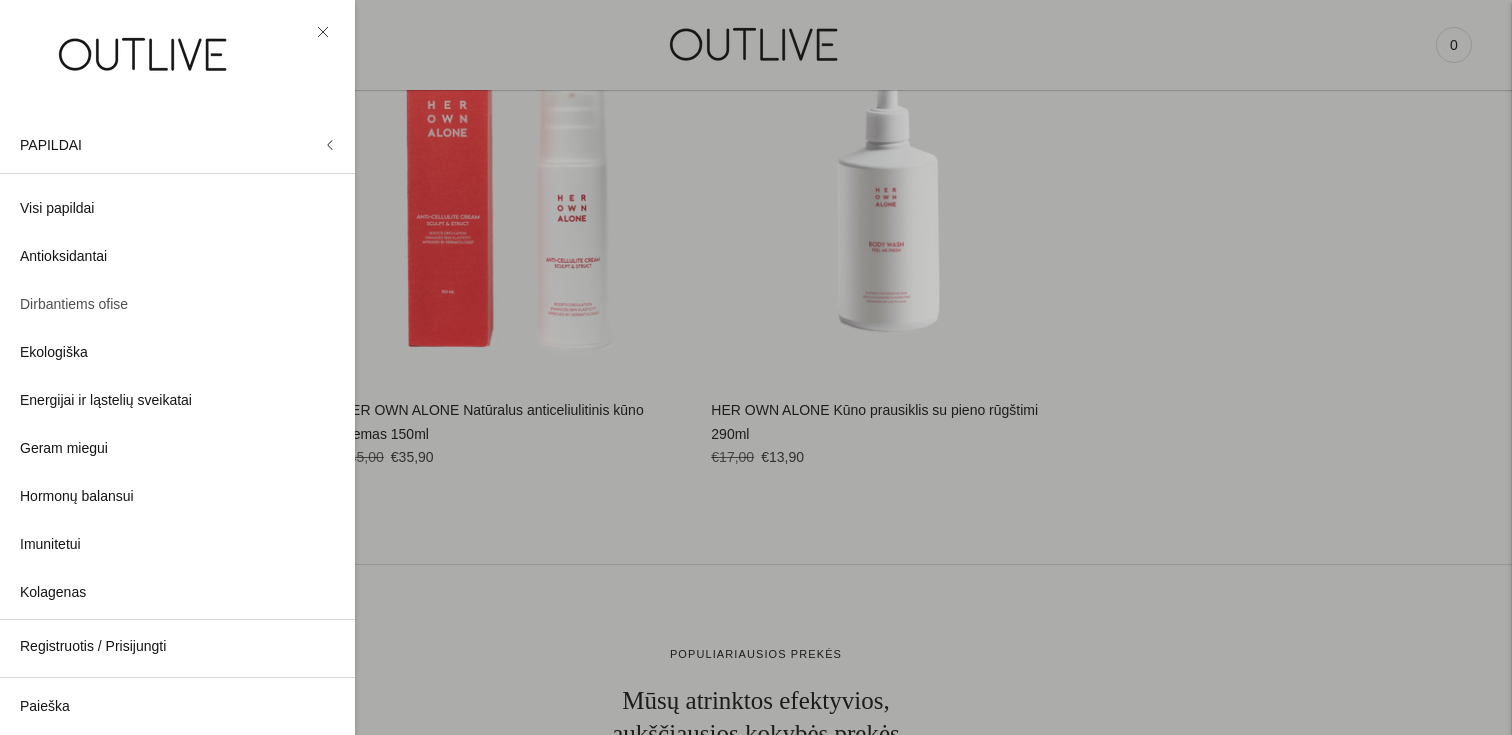 click on "Dirbantiems ofise" at bounding box center (74, 305) 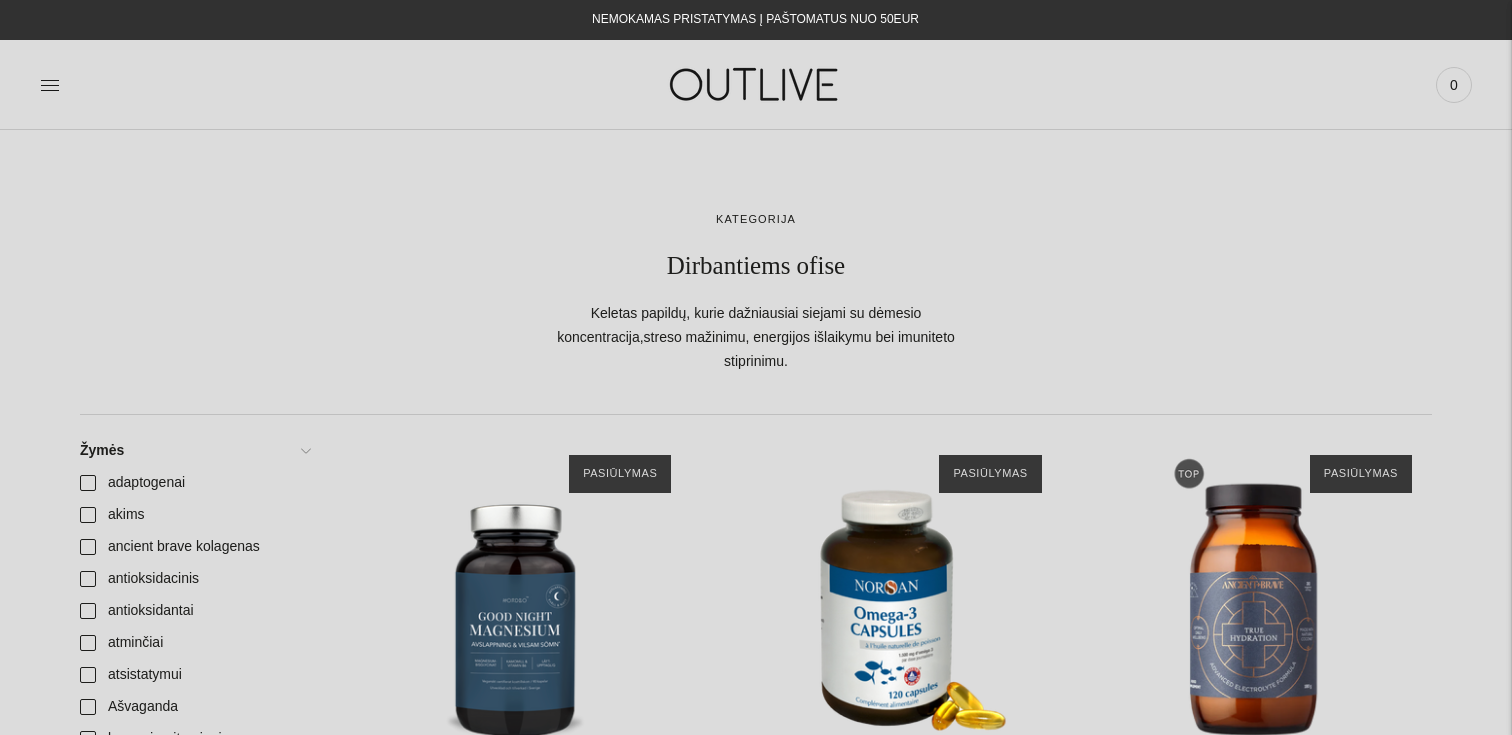 scroll, scrollTop: 0, scrollLeft: 0, axis: both 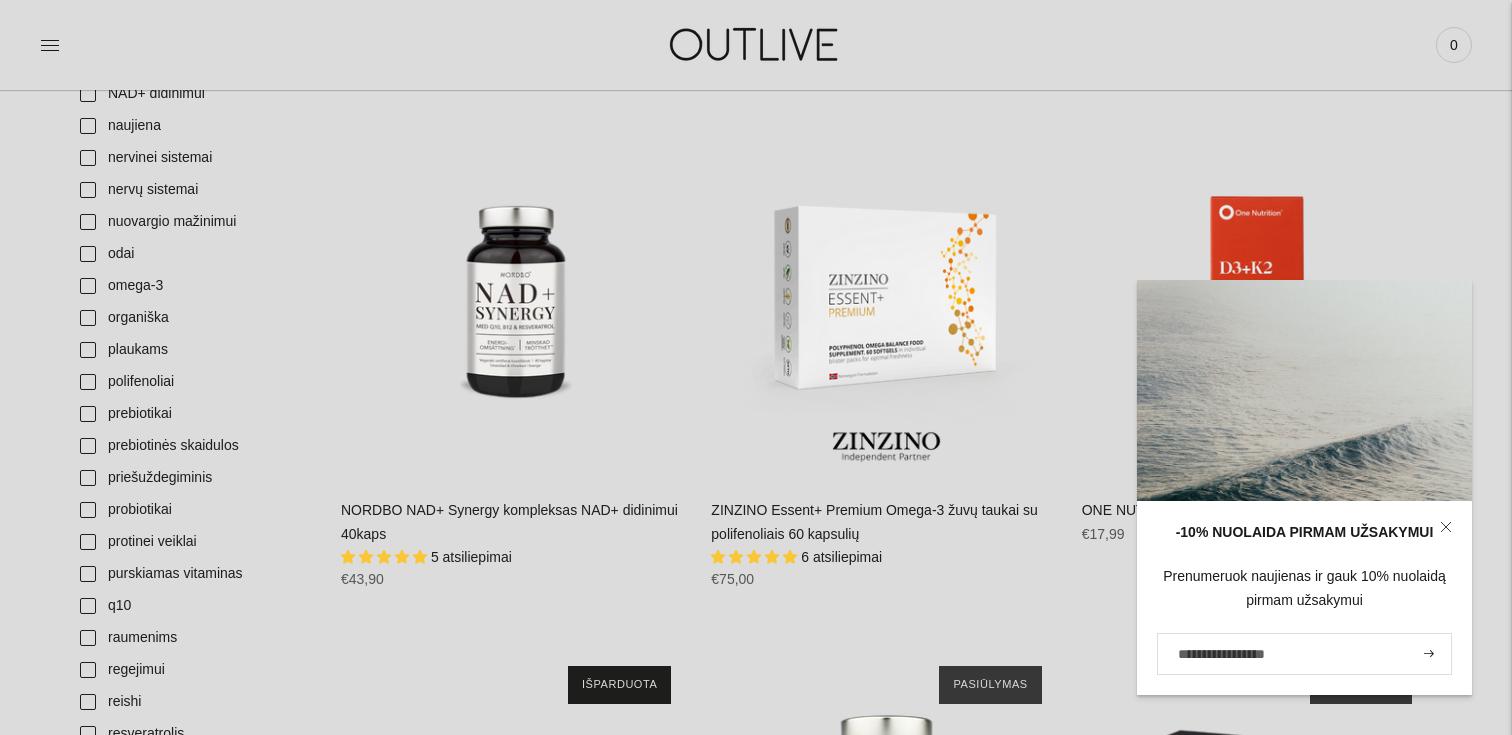 click 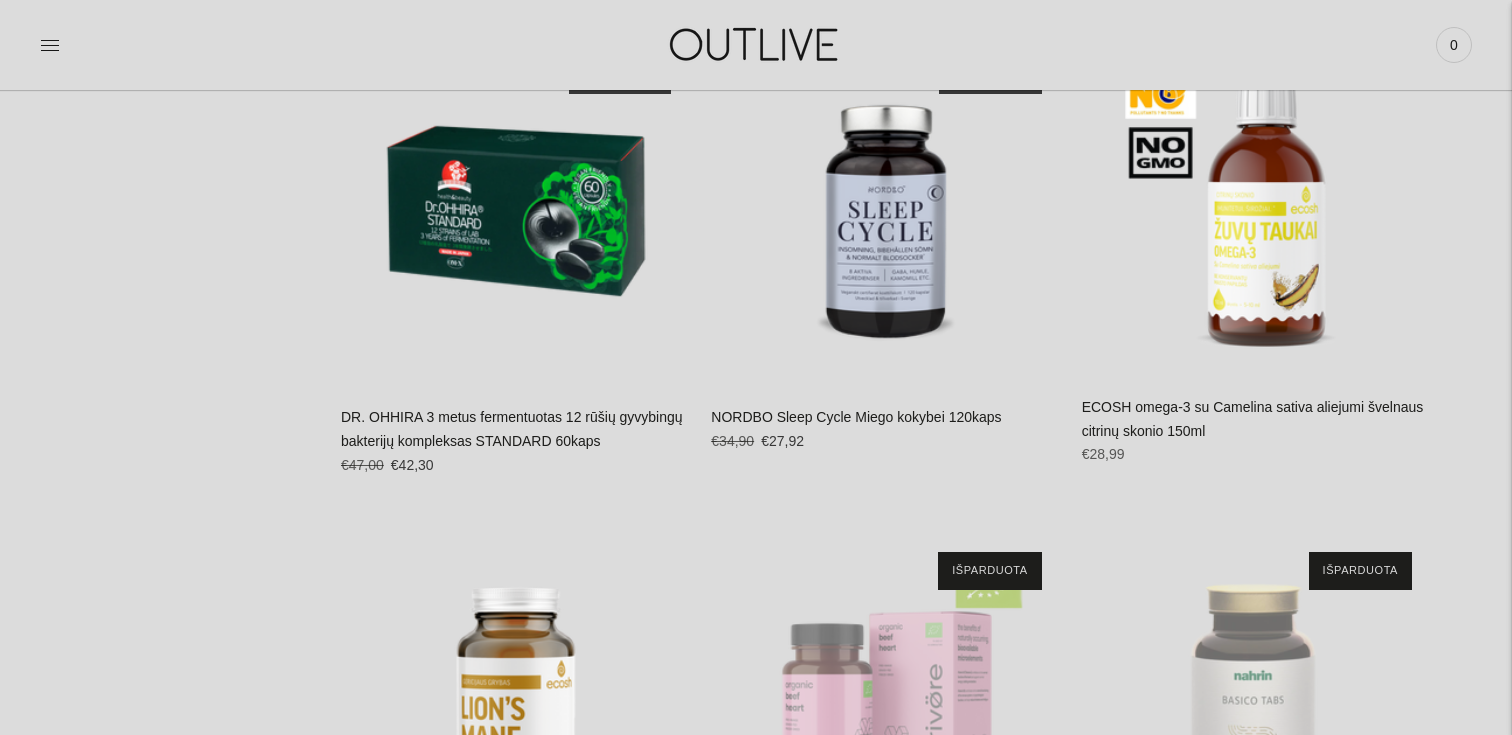 scroll, scrollTop: 8117, scrollLeft: 0, axis: vertical 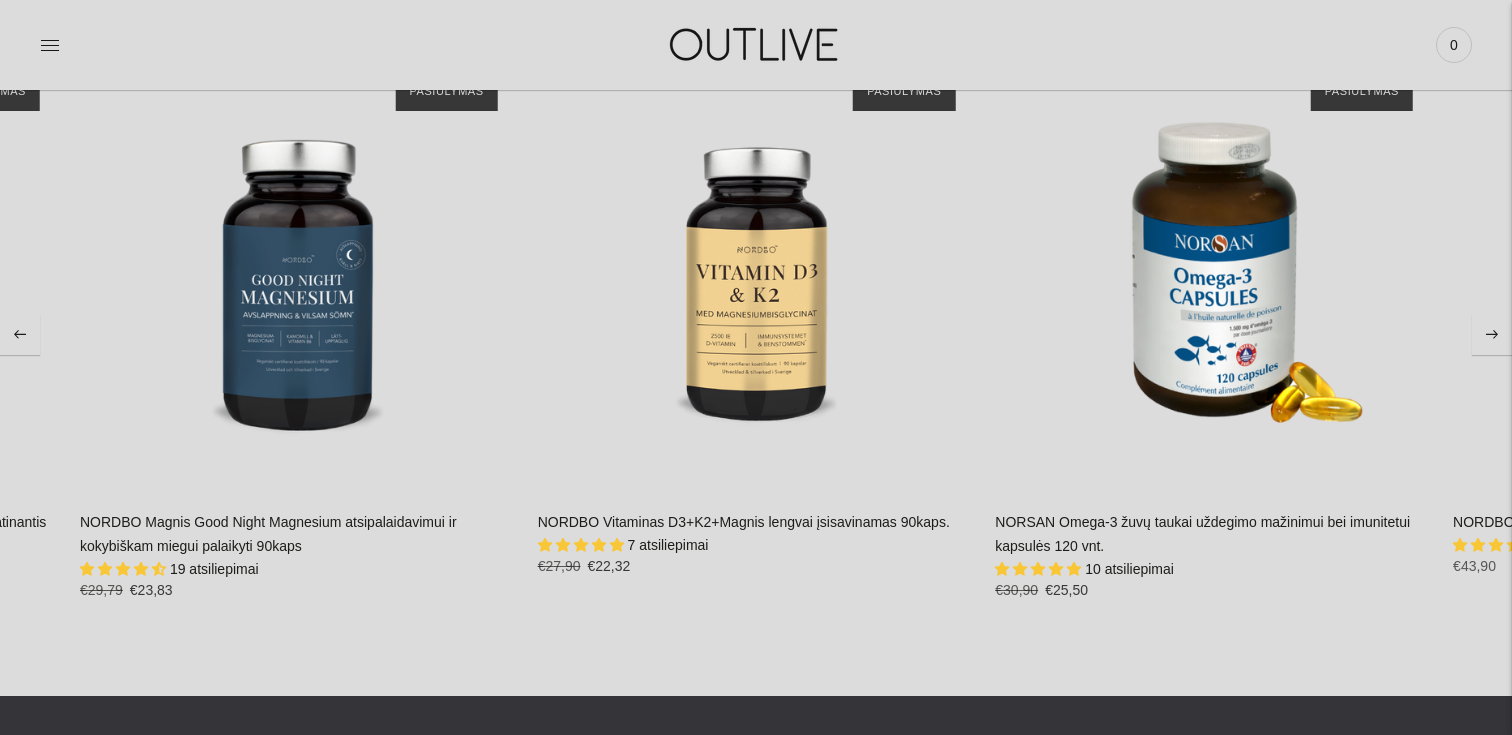 click at bounding box center (20, 335) 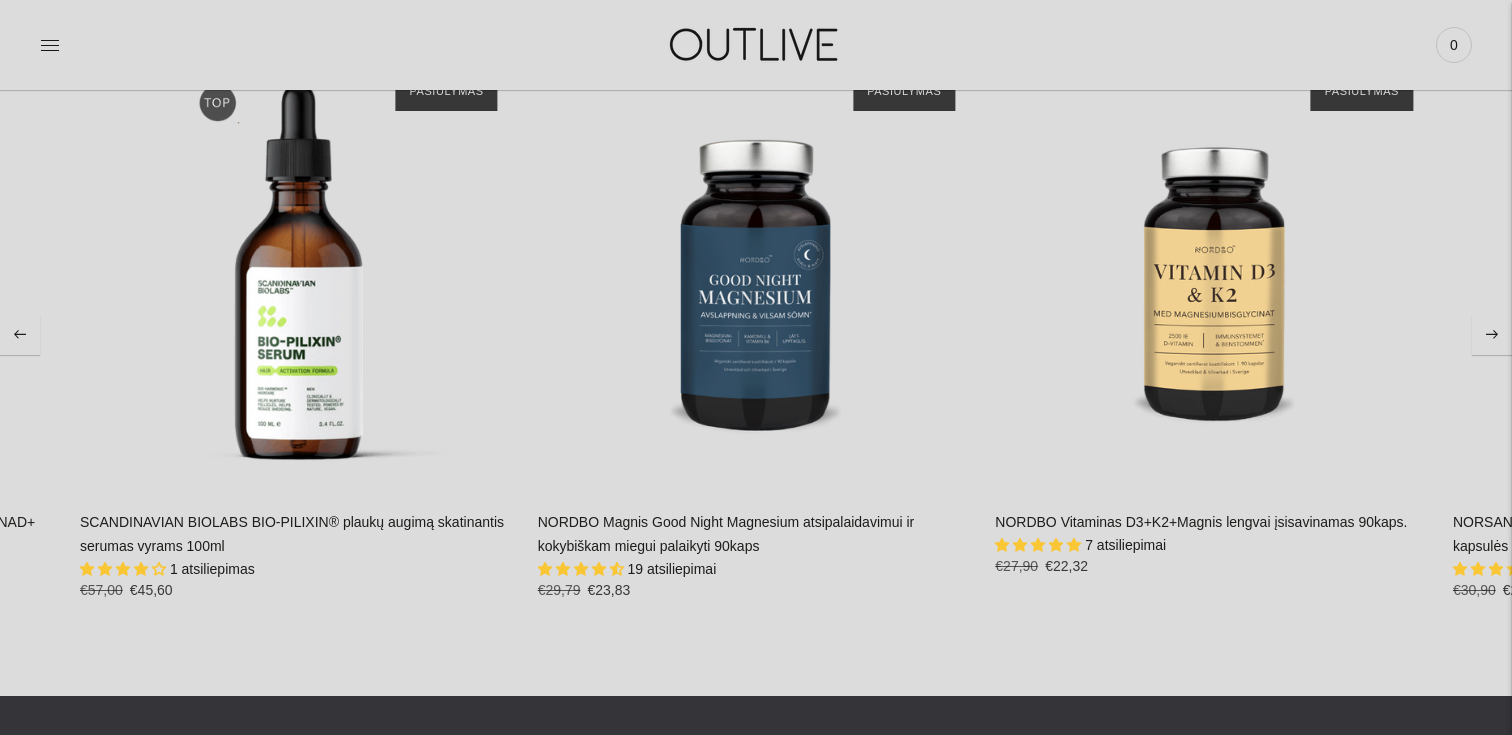 click at bounding box center (20, 335) 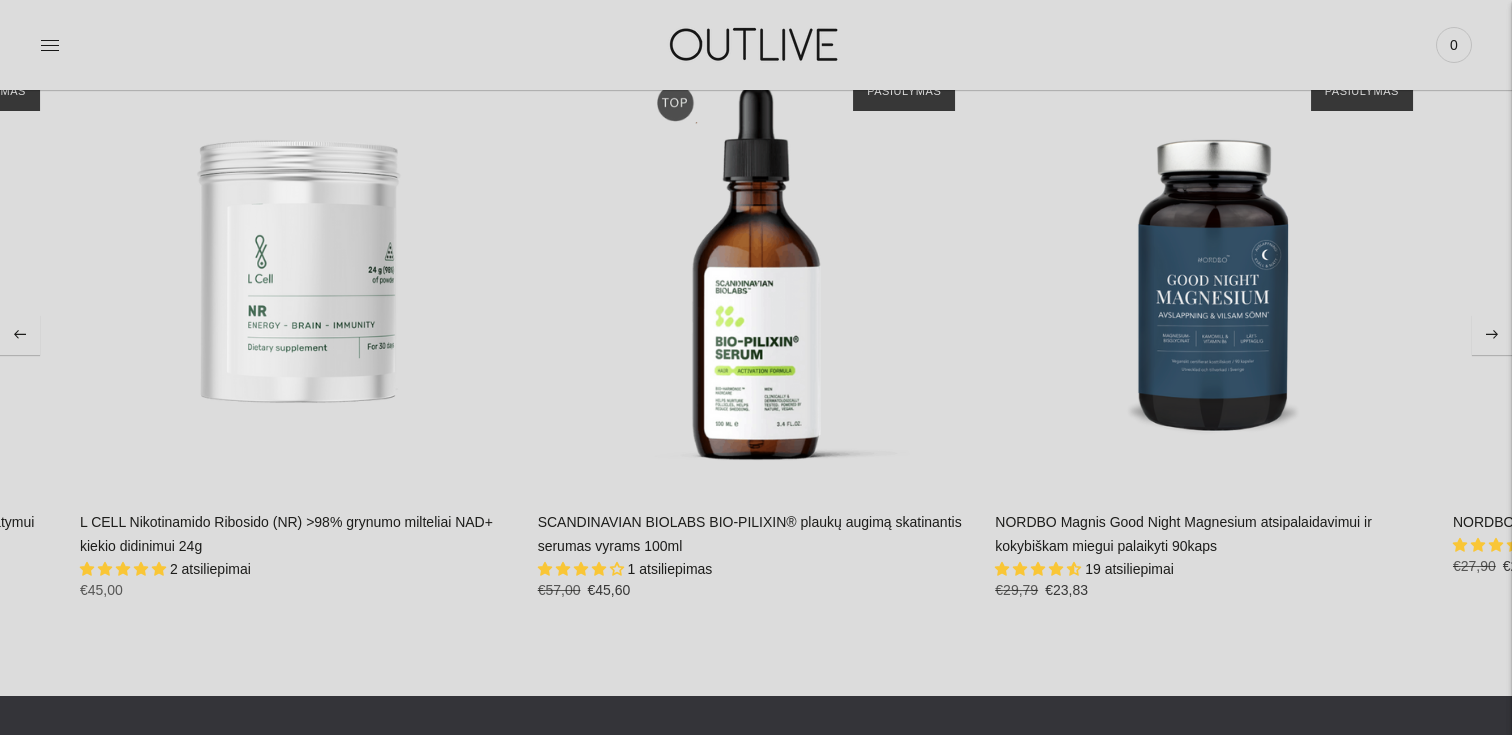 click 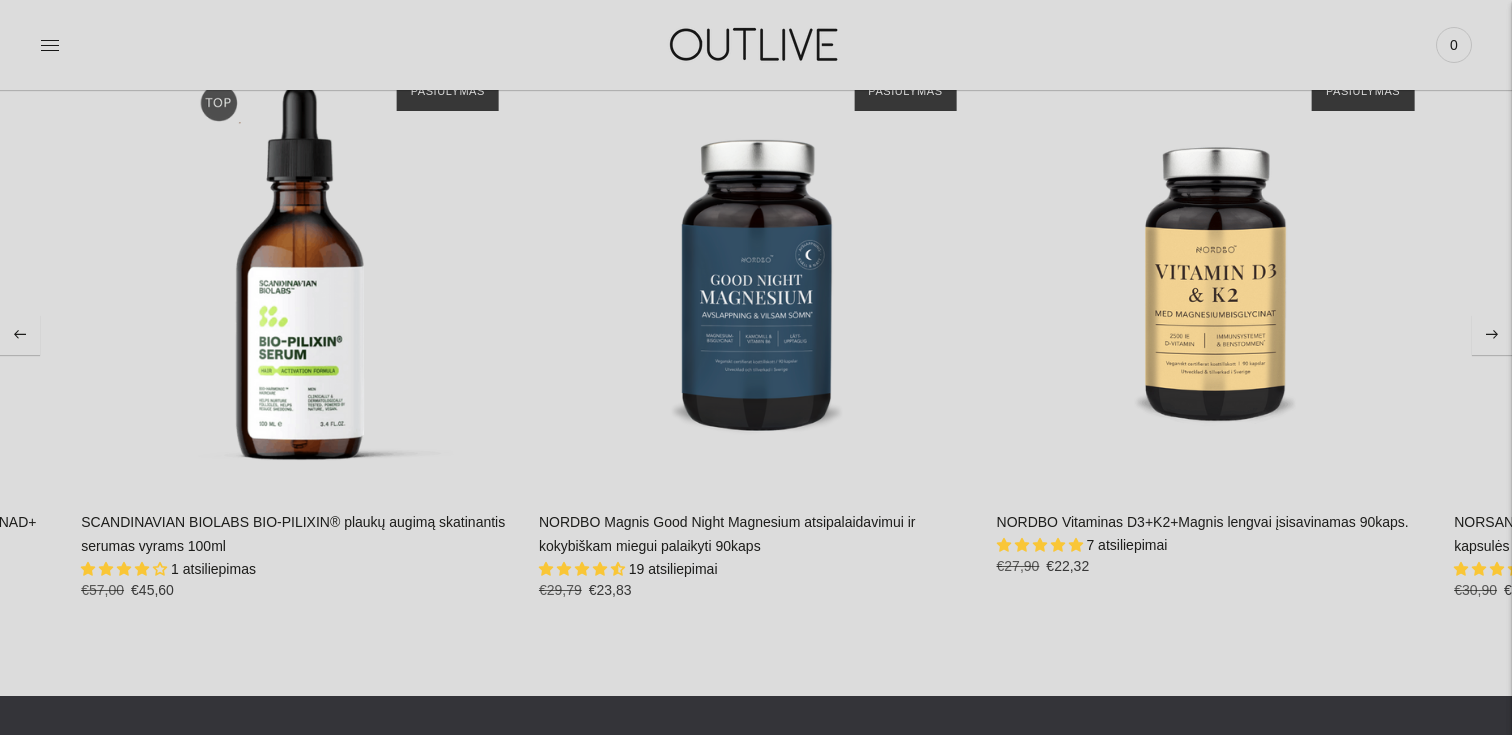 click 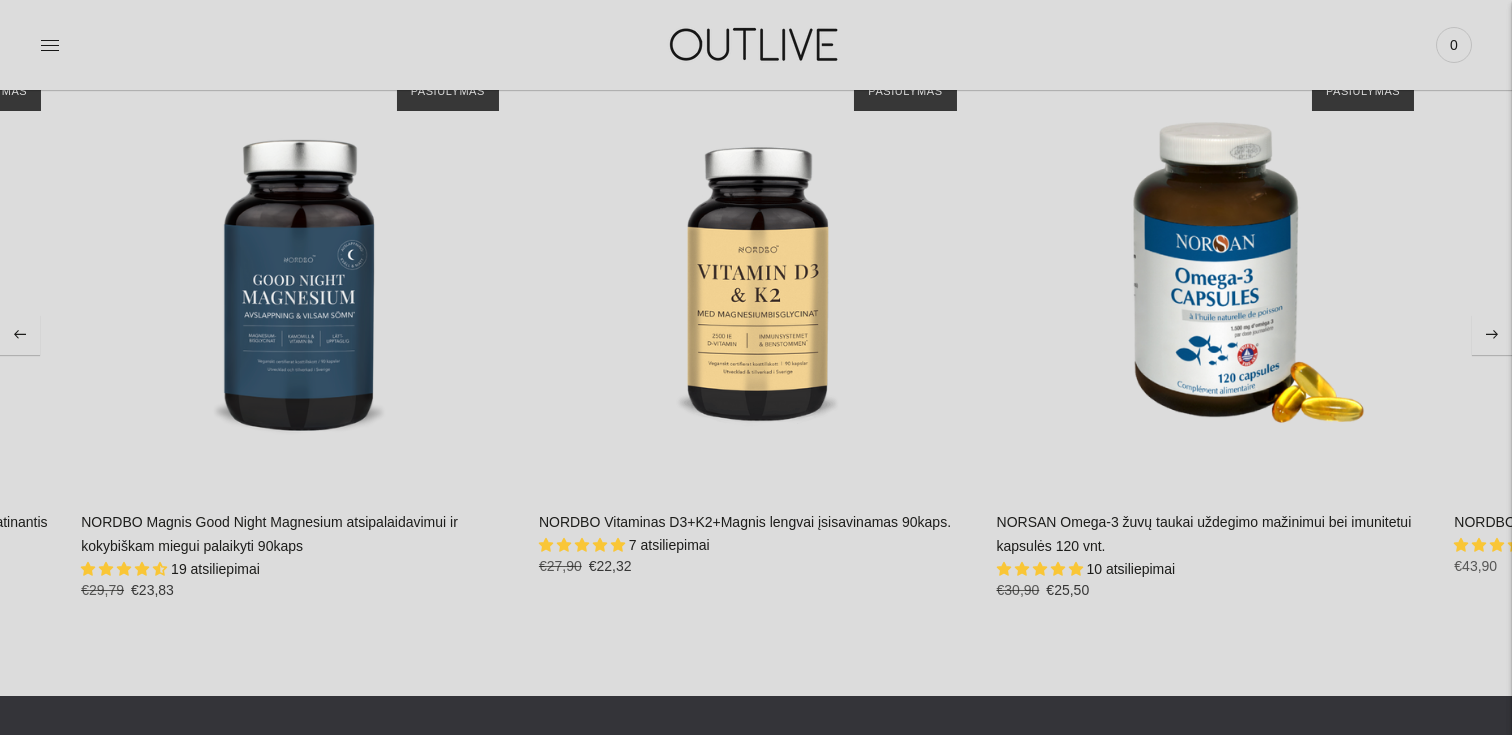 click 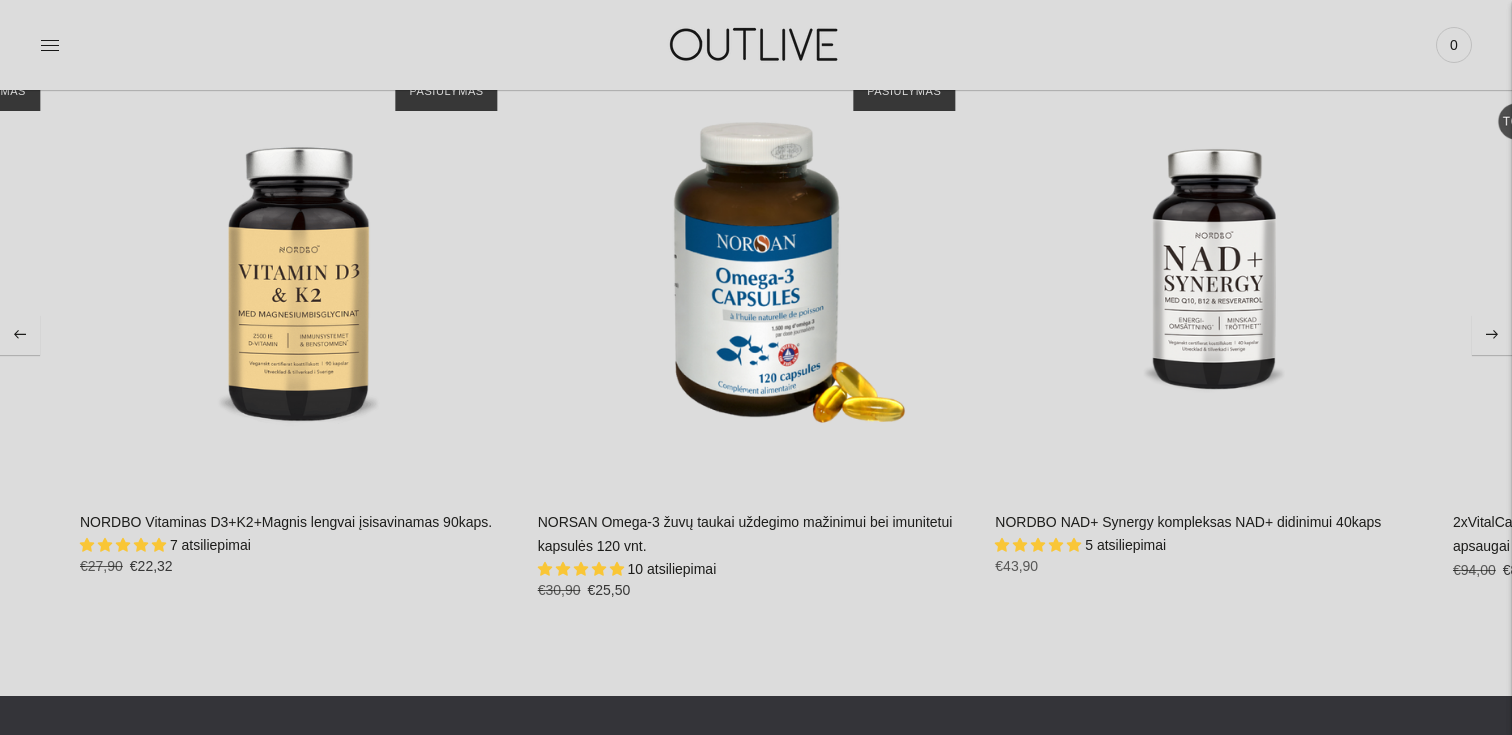 click 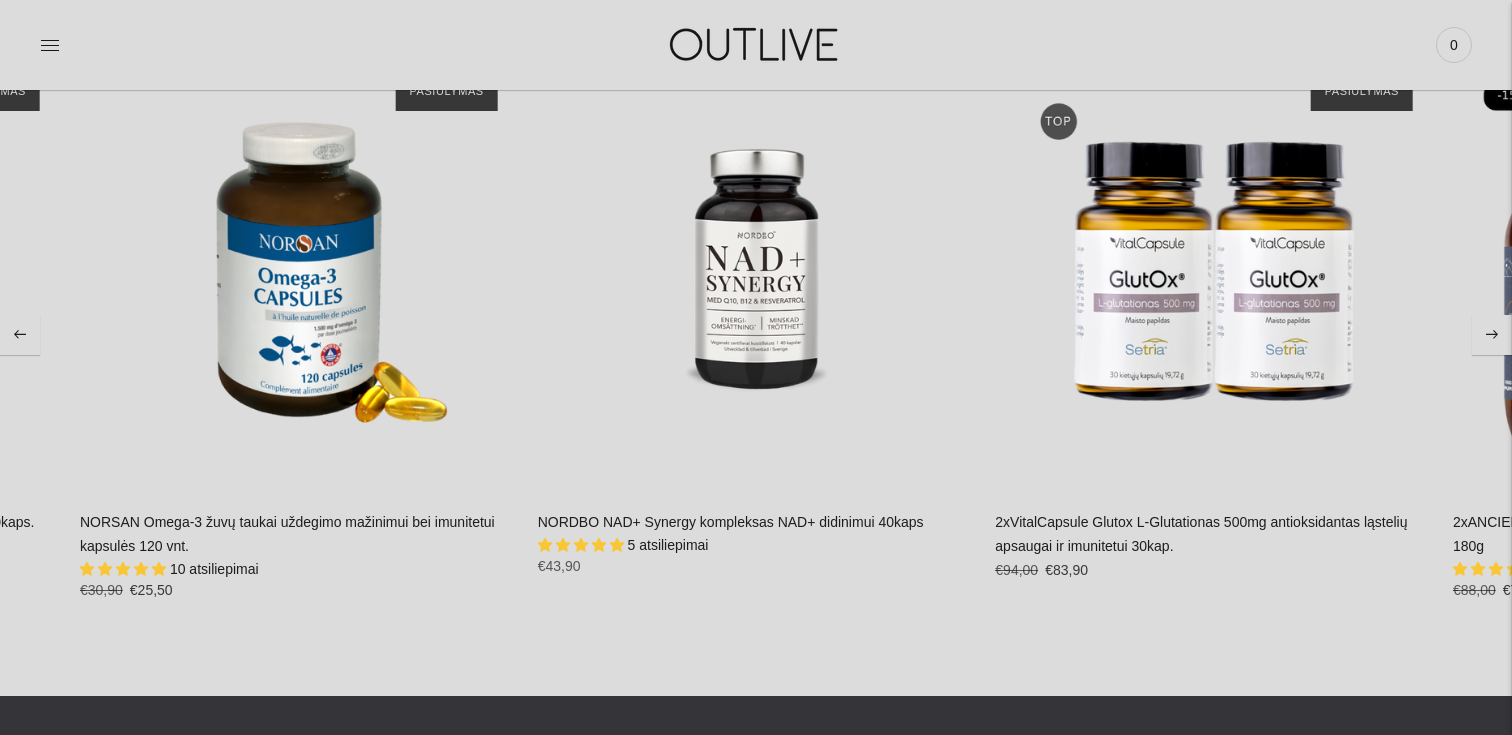 click 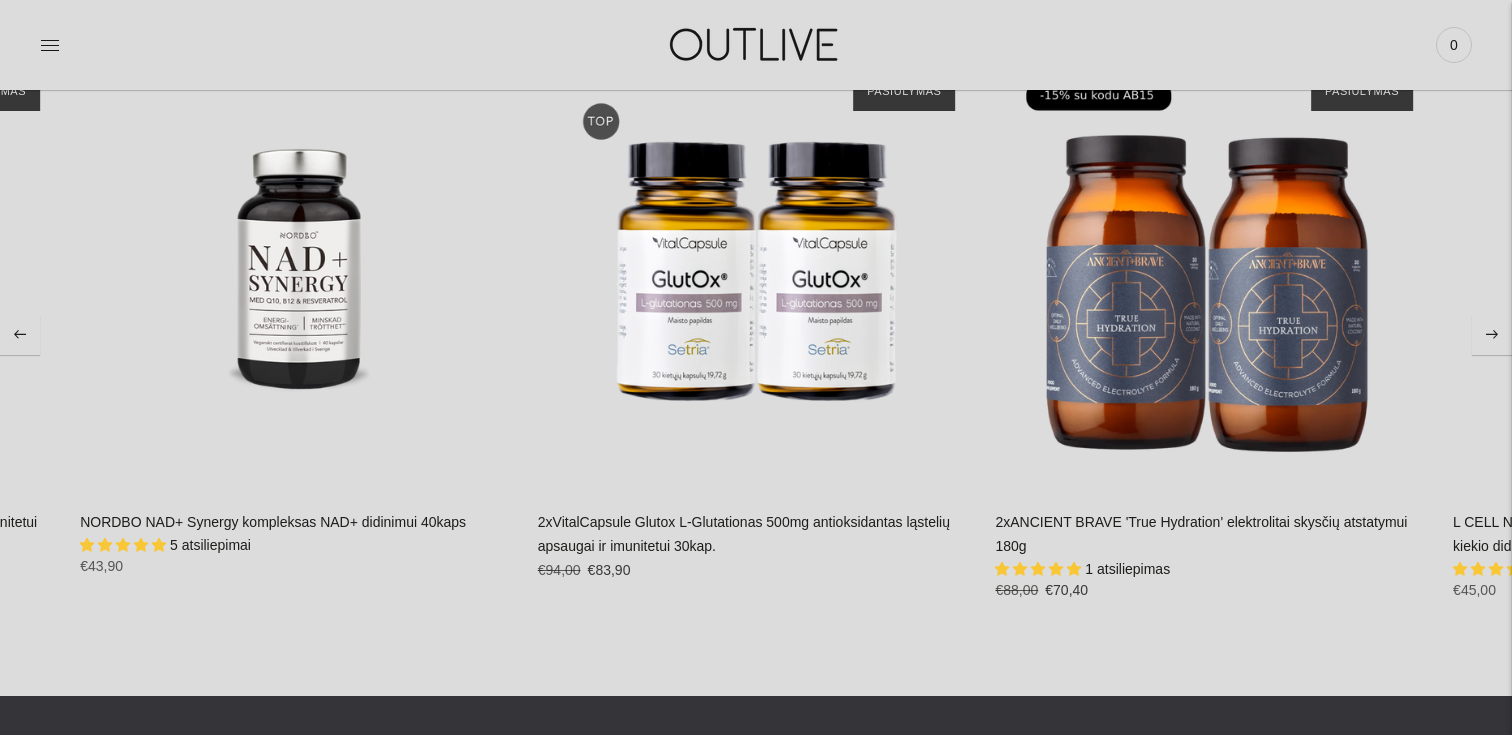 click 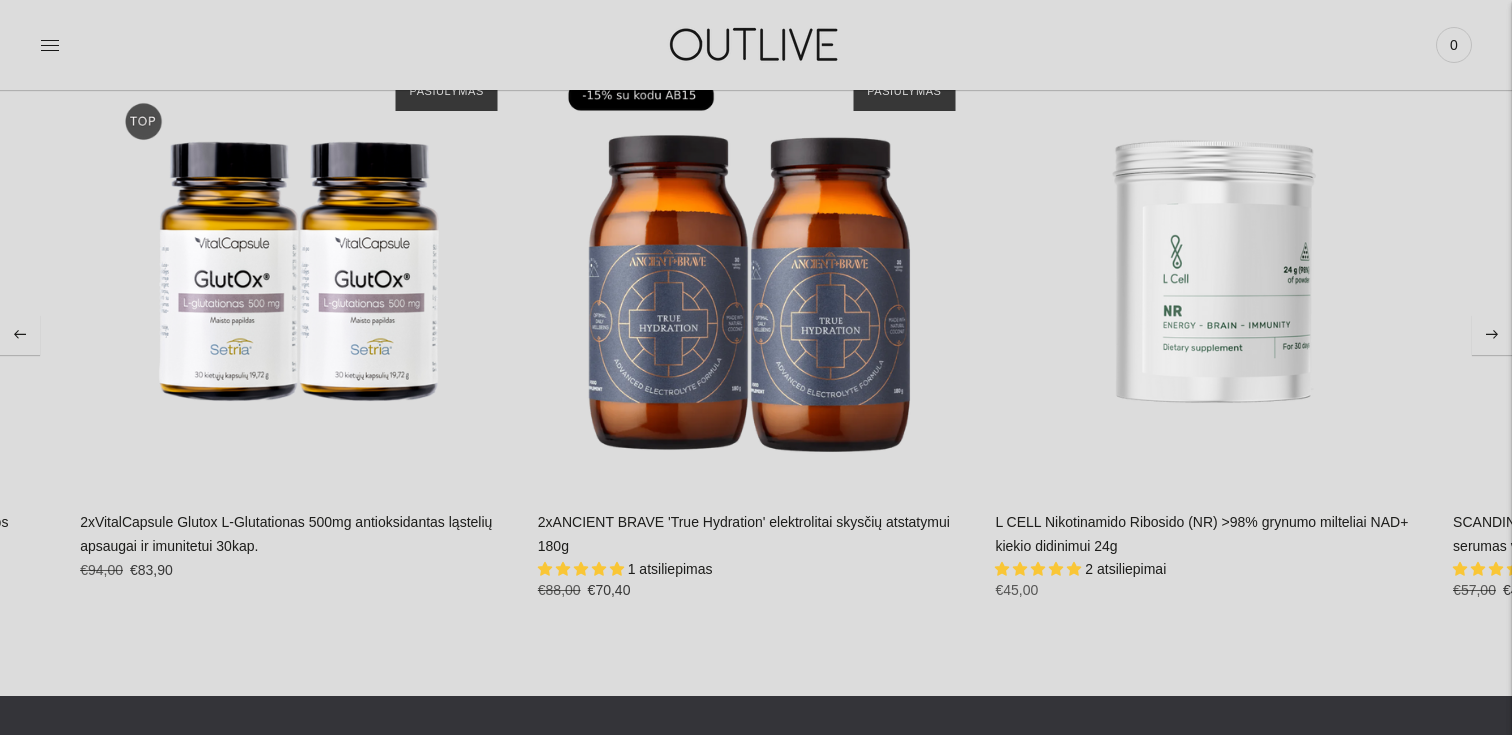 click 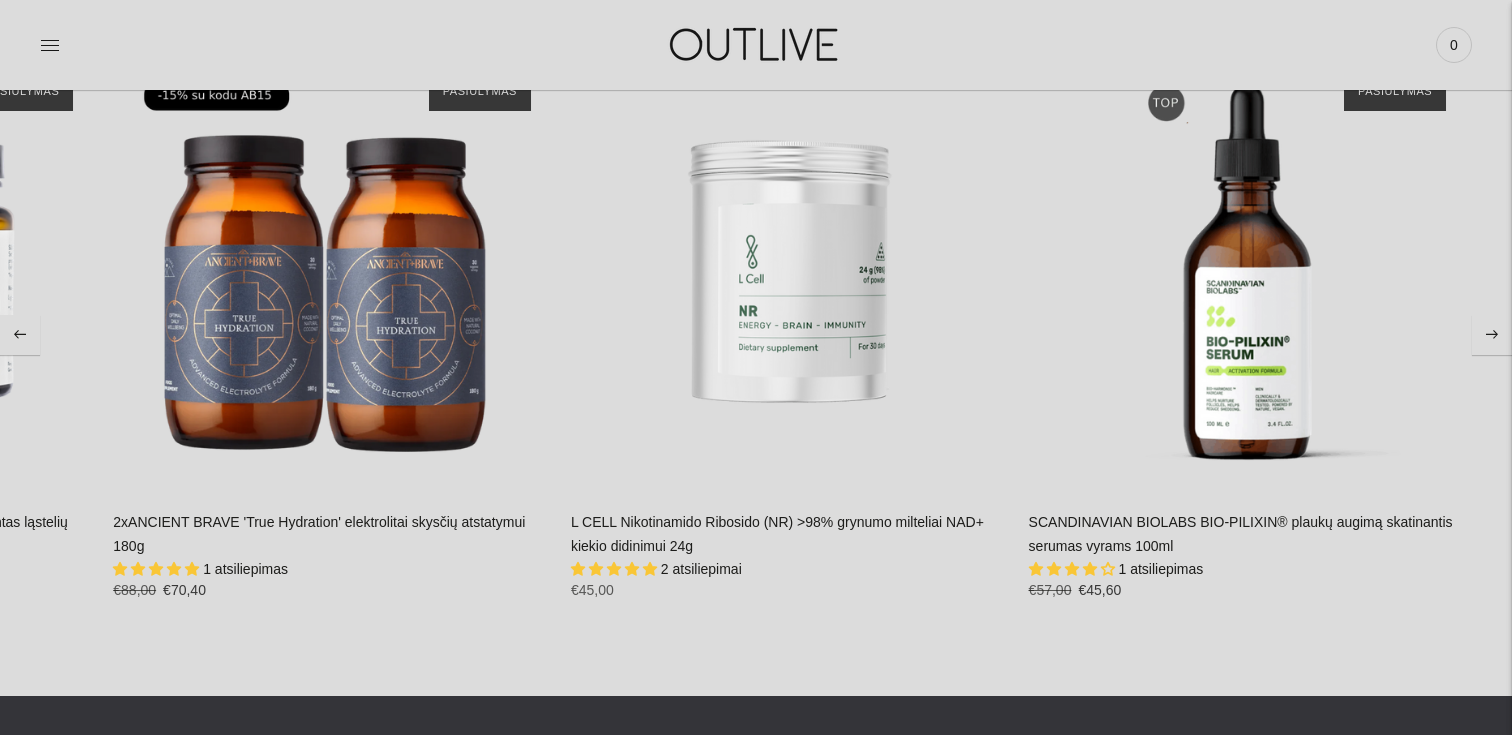 click 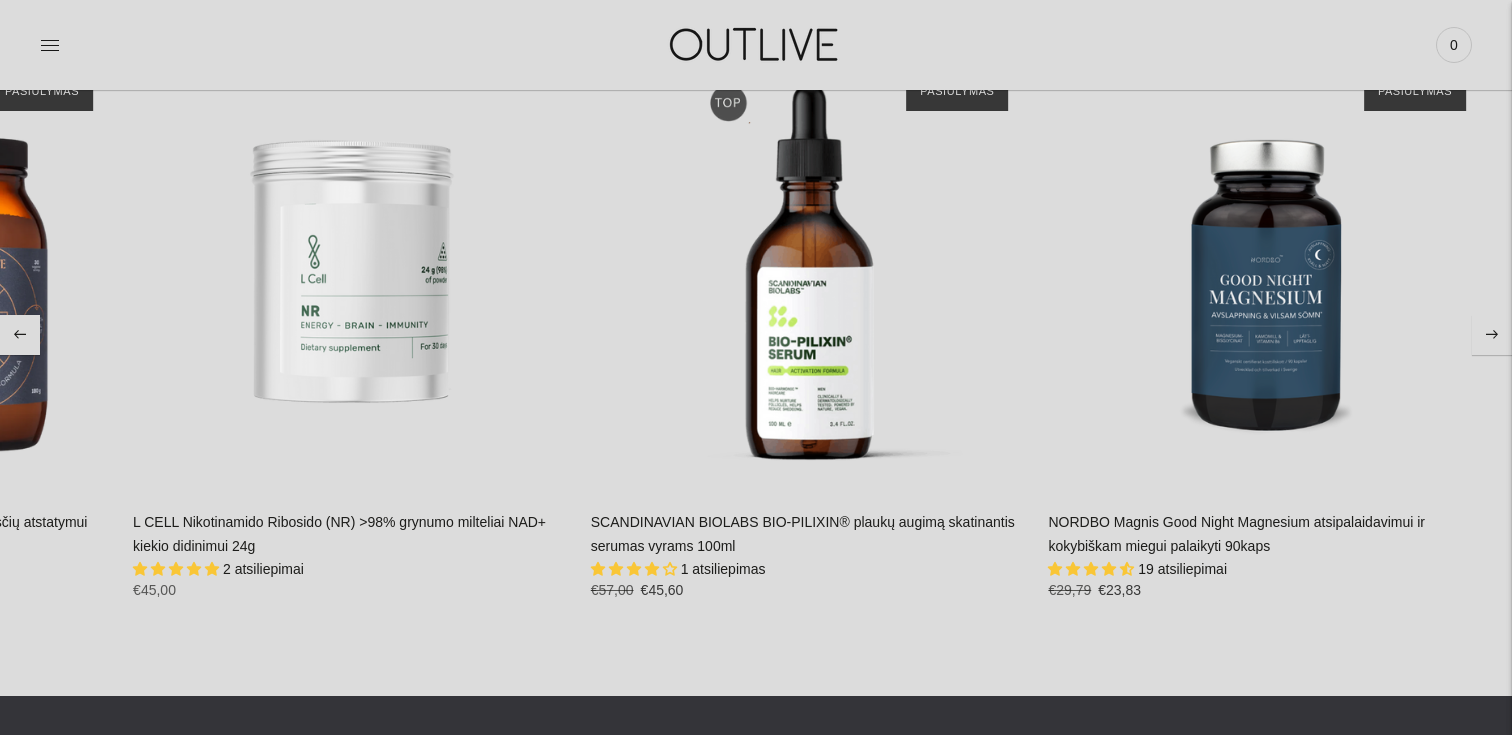click 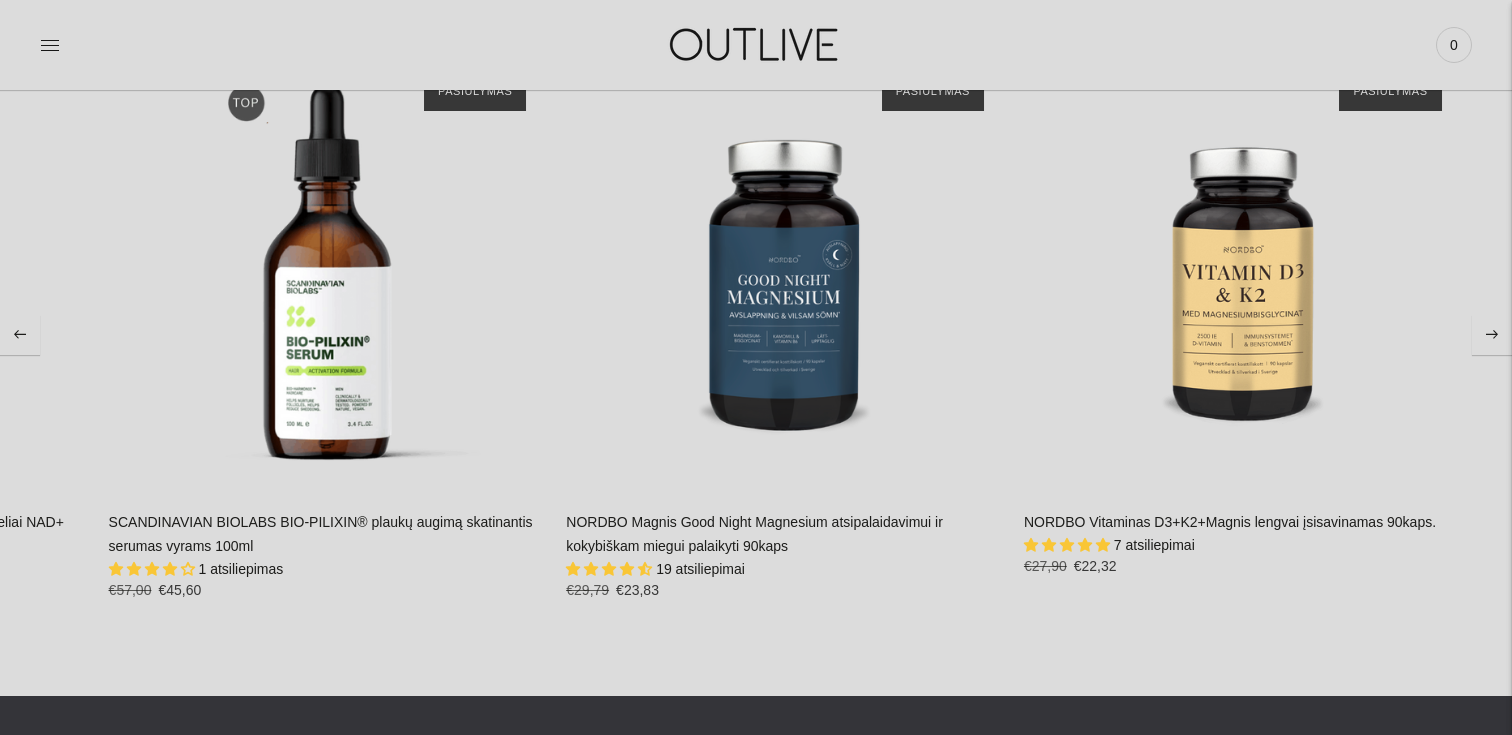 click 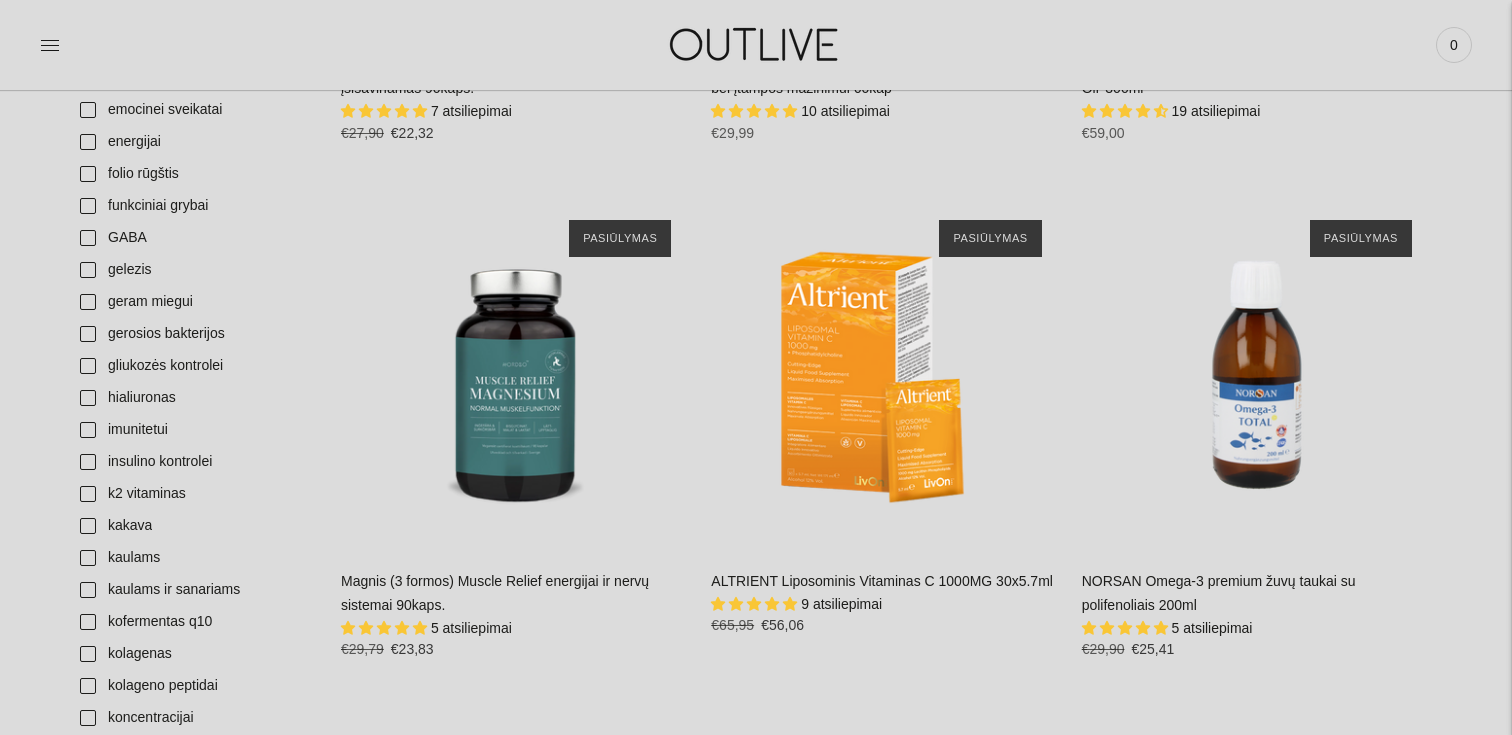 scroll, scrollTop: 1312, scrollLeft: 0, axis: vertical 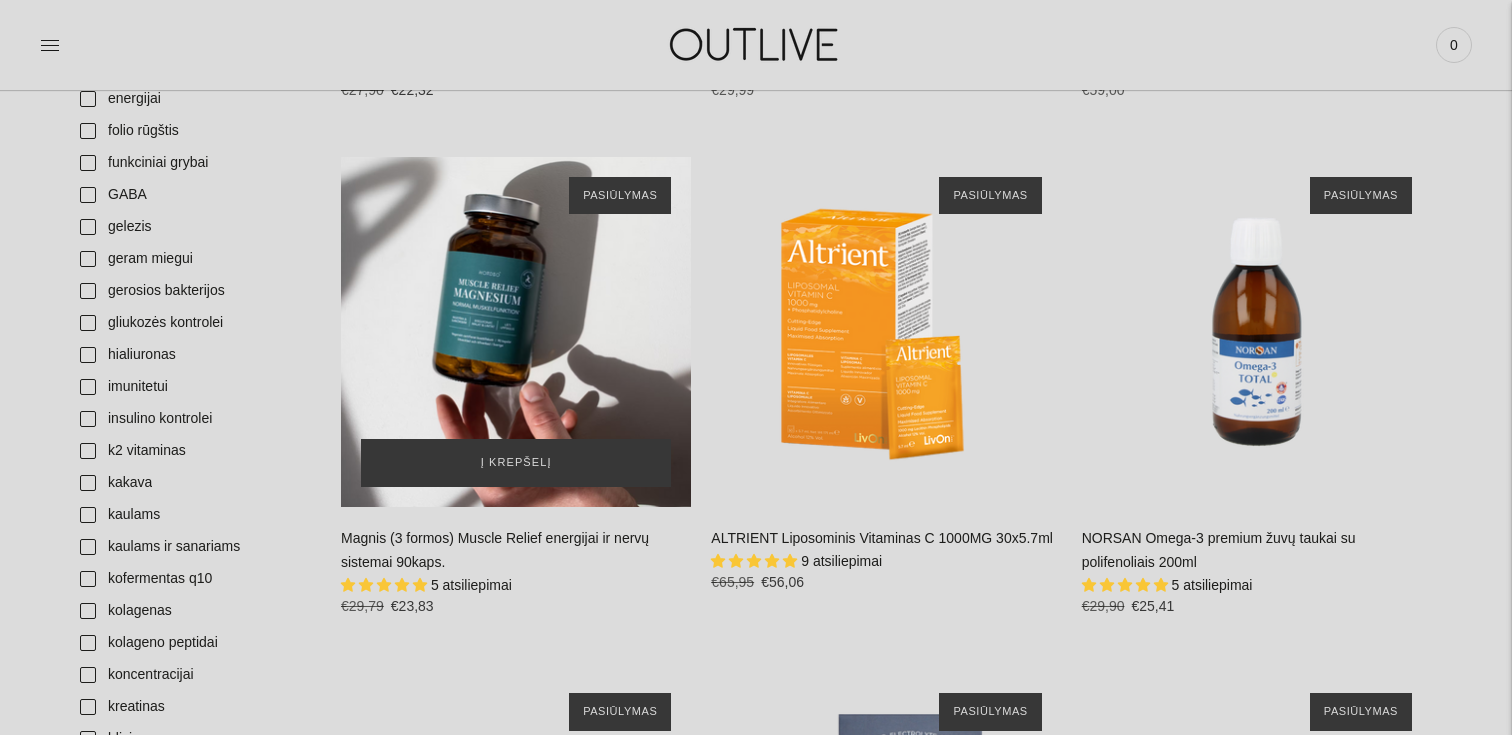 click at bounding box center (516, 332) 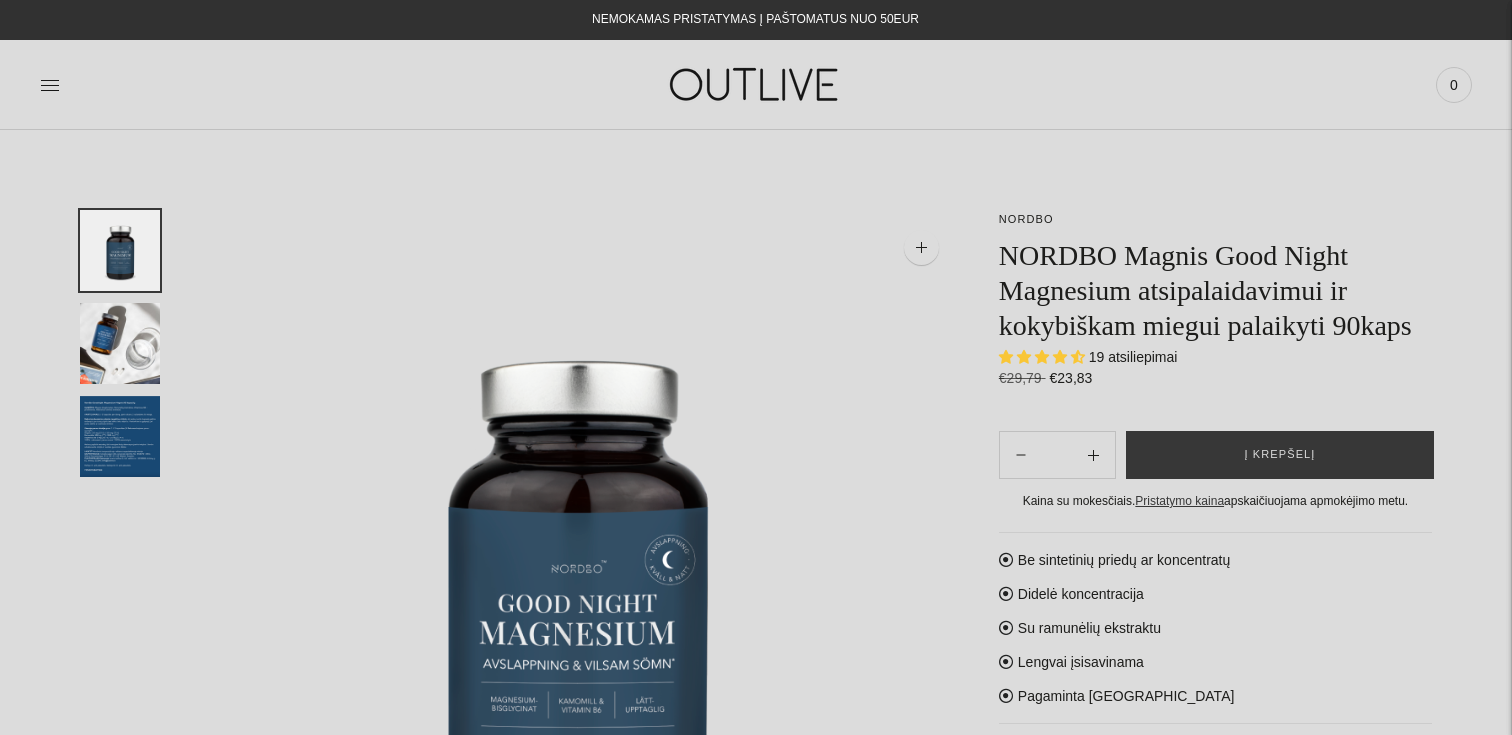scroll, scrollTop: 0, scrollLeft: 0, axis: both 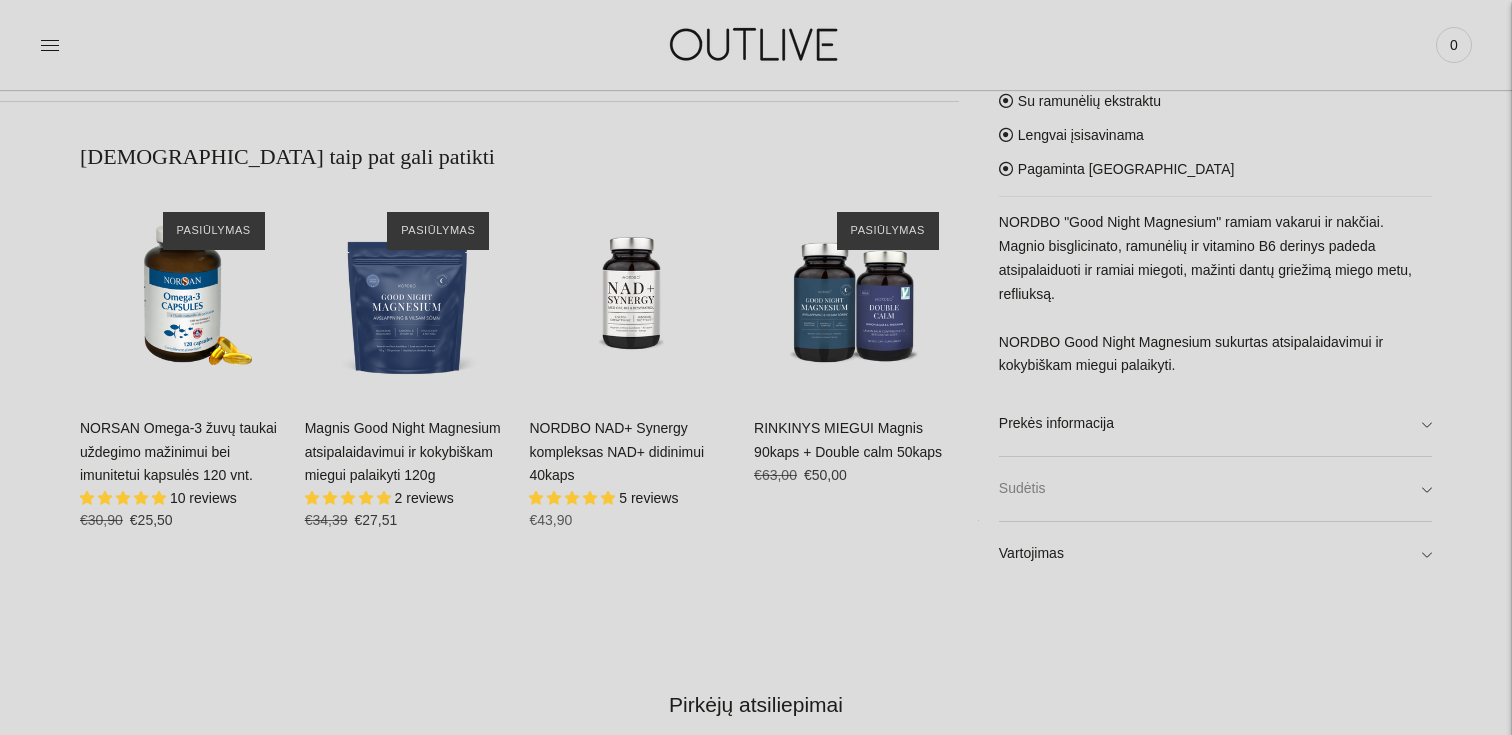 click on "Sudėtis" at bounding box center (1215, 489) 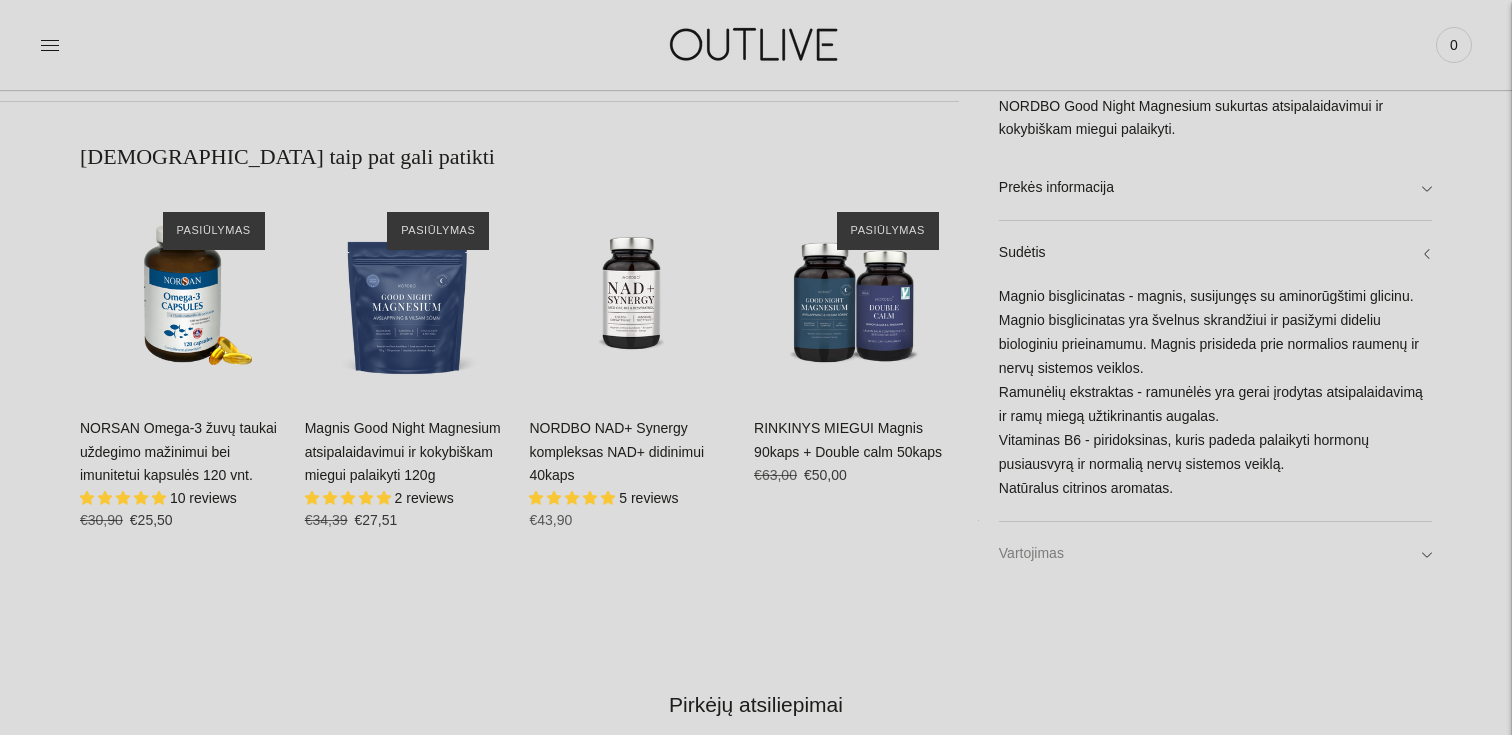 click on "Vartojimas" at bounding box center (1215, 554) 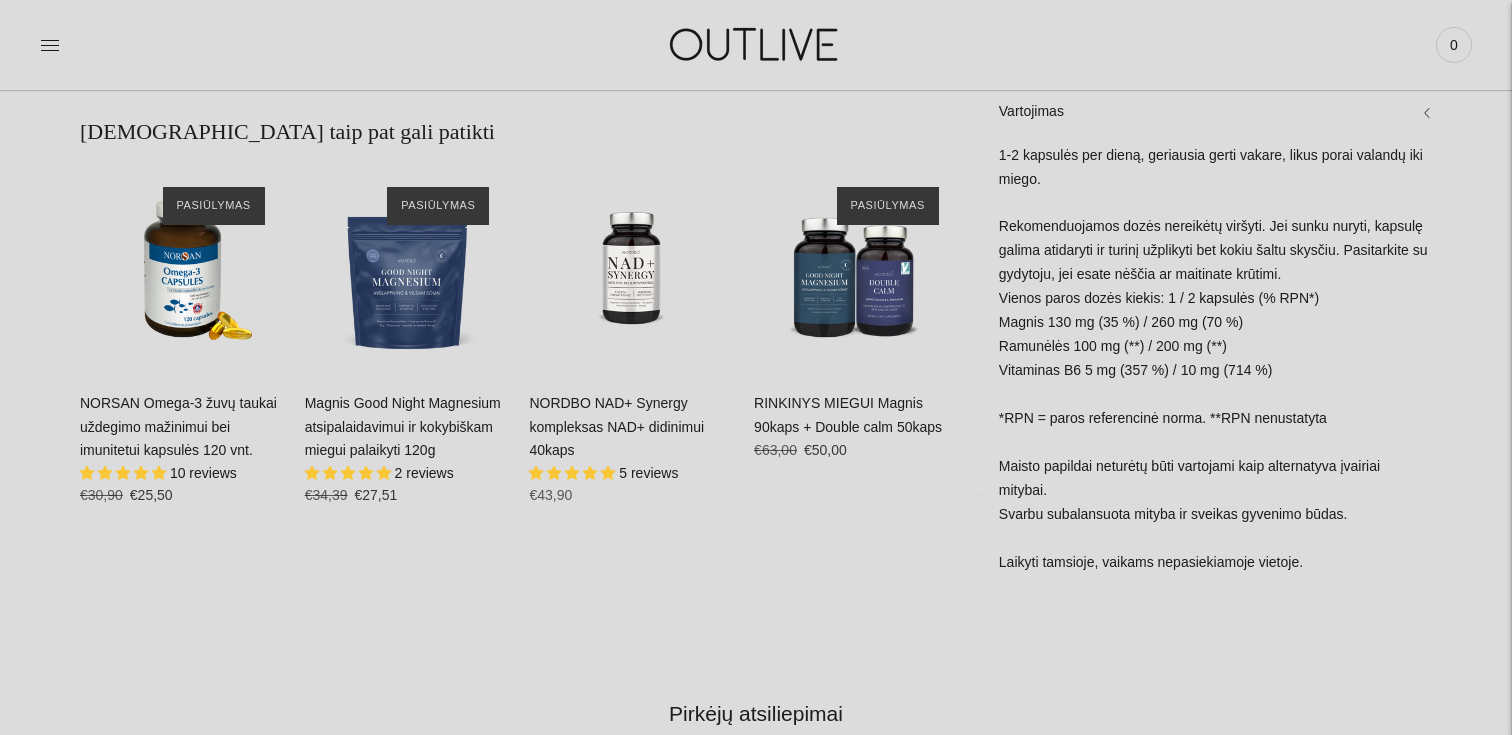 scroll, scrollTop: 1241, scrollLeft: 0, axis: vertical 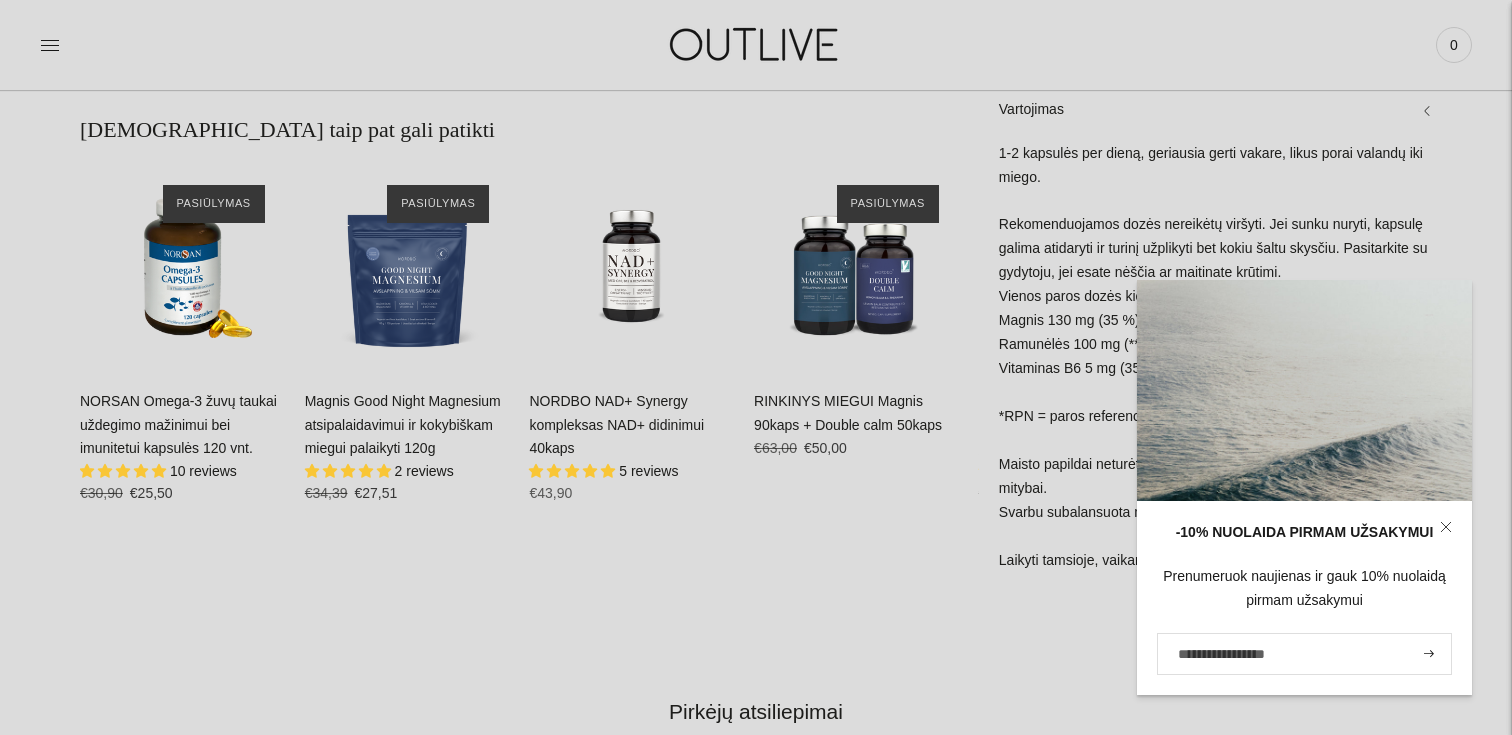 click 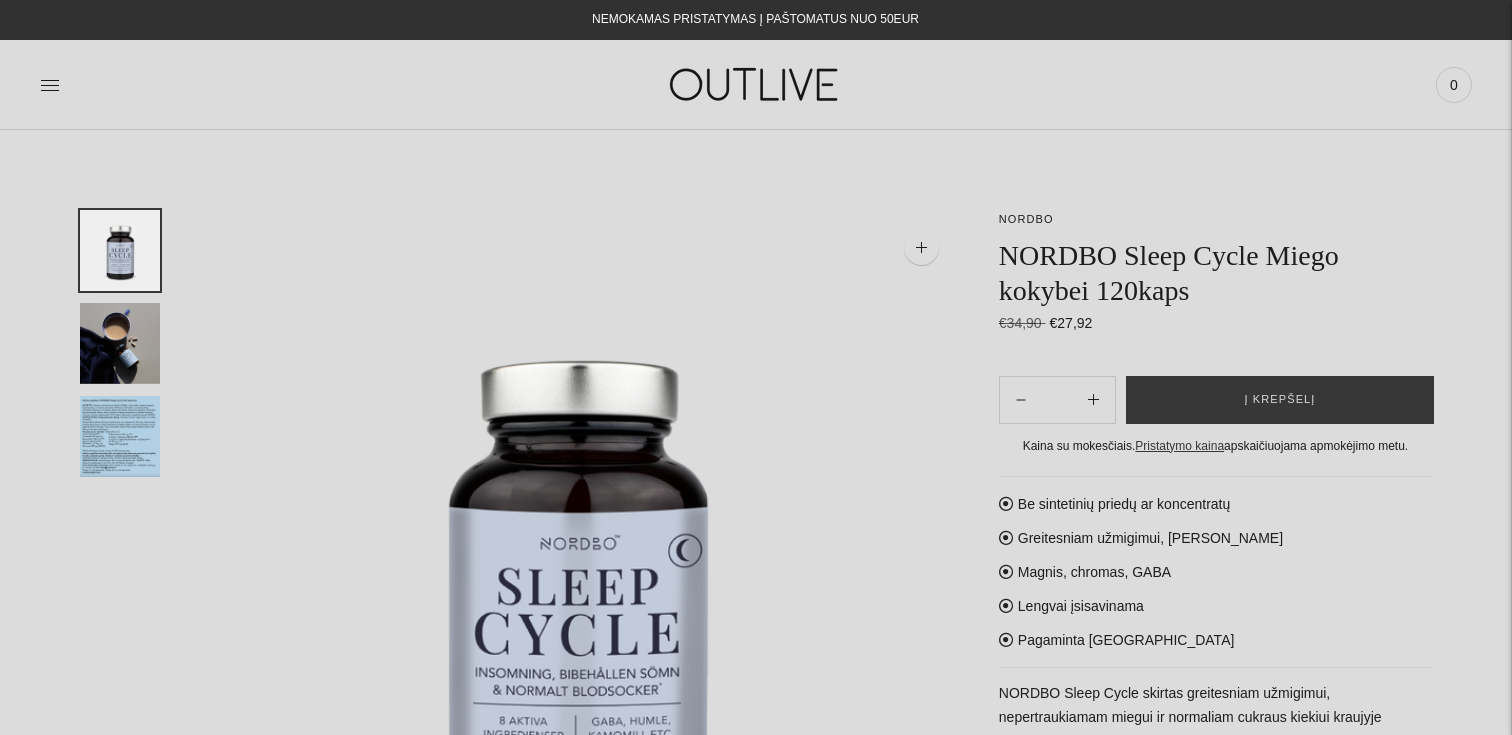 scroll, scrollTop: 0, scrollLeft: 0, axis: both 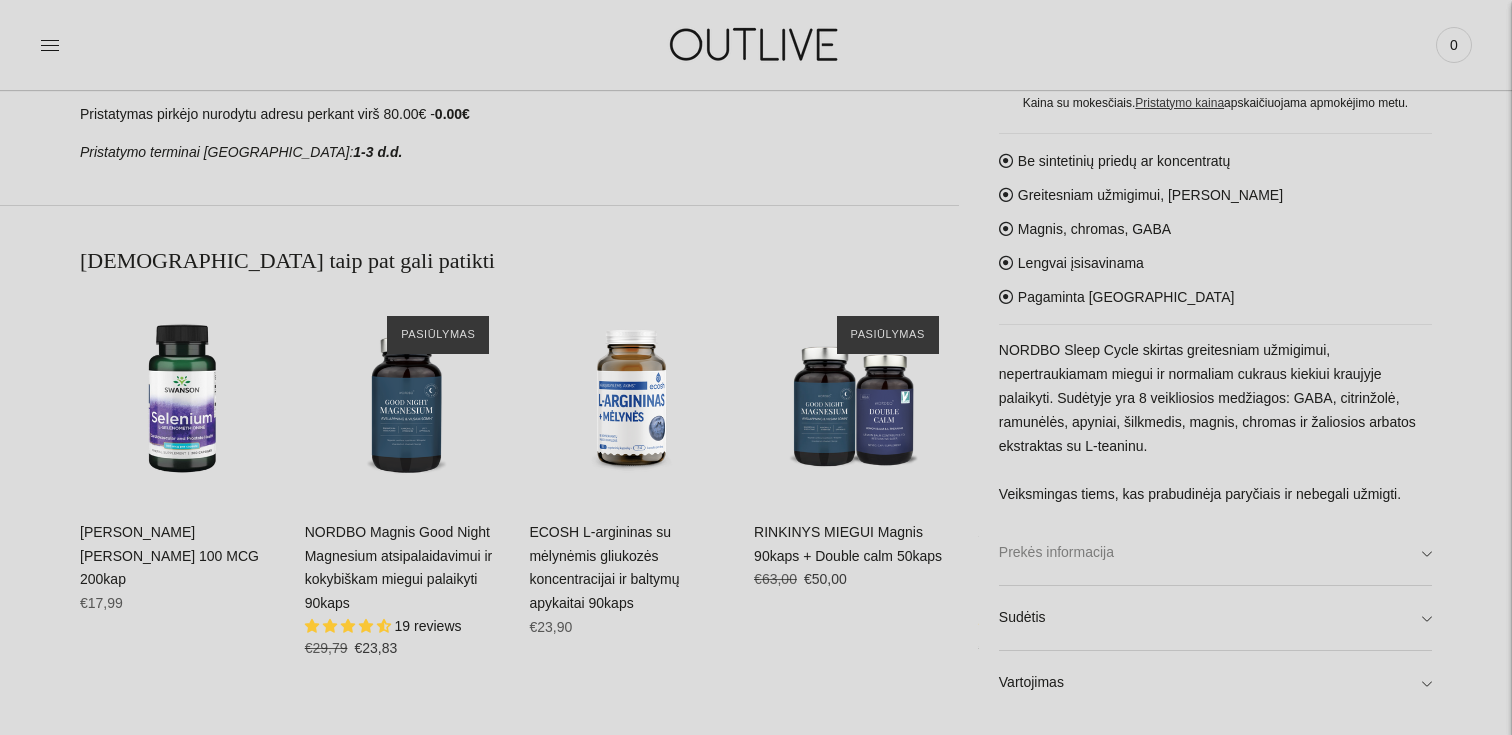 click on "Prekės informacija" at bounding box center (1215, 553) 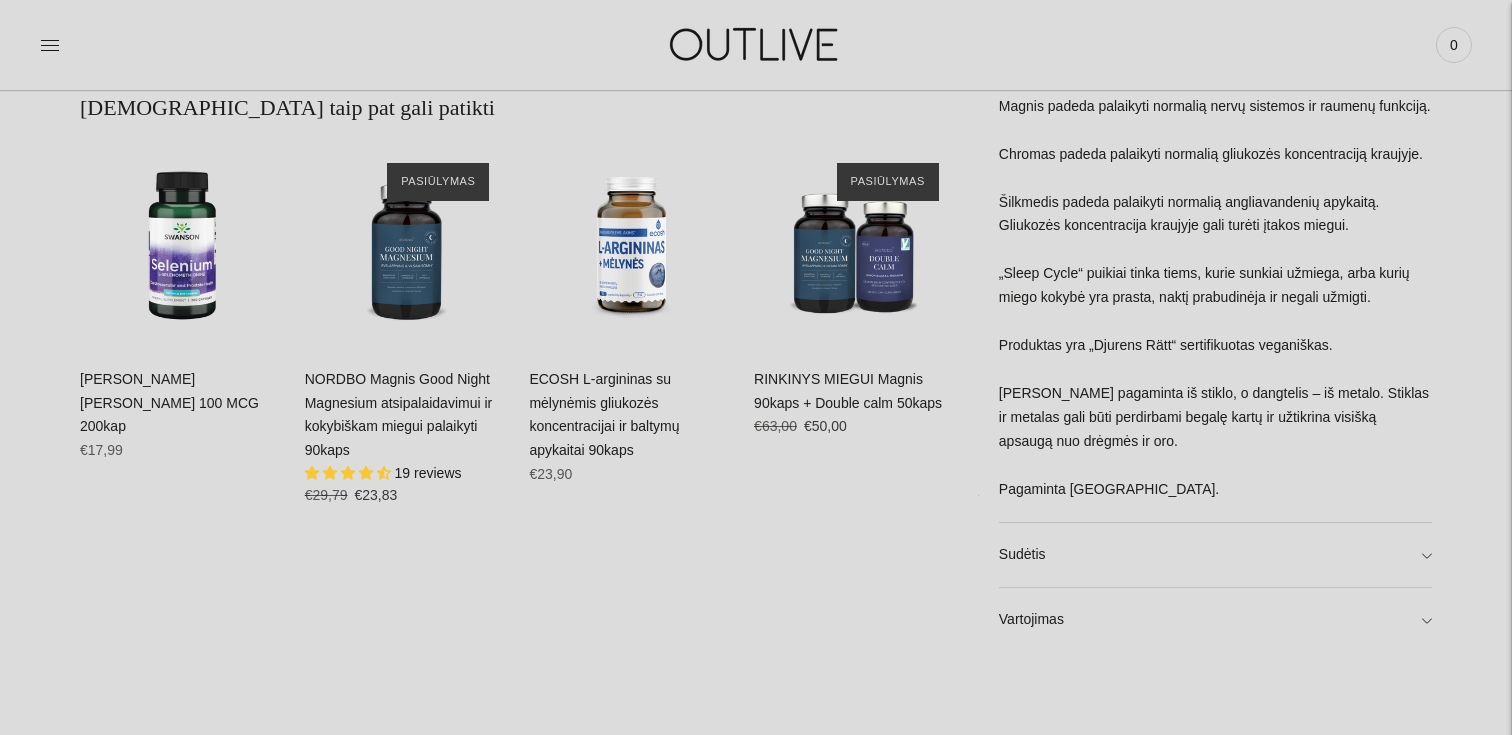 scroll, scrollTop: 1281, scrollLeft: 0, axis: vertical 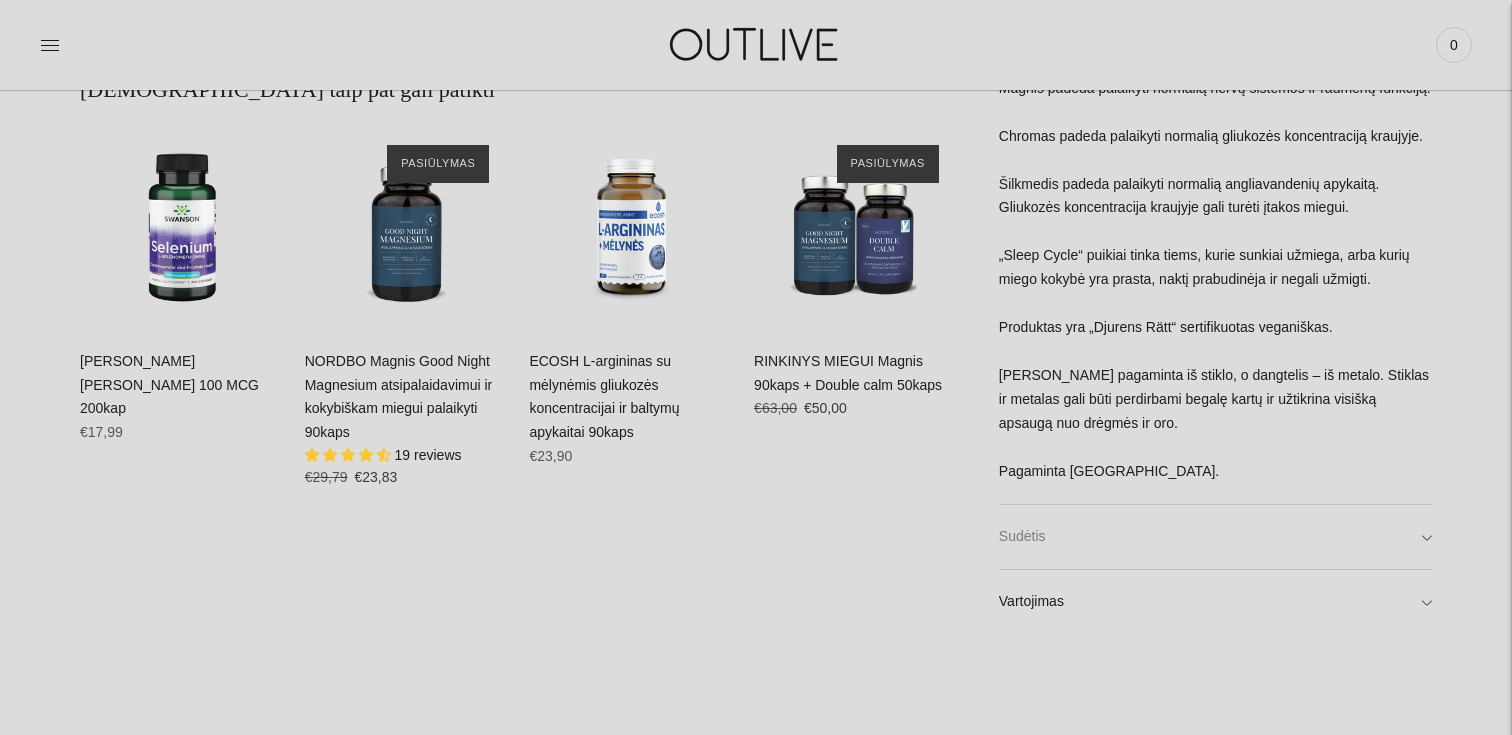 click on "Sudėtis" at bounding box center (1215, 537) 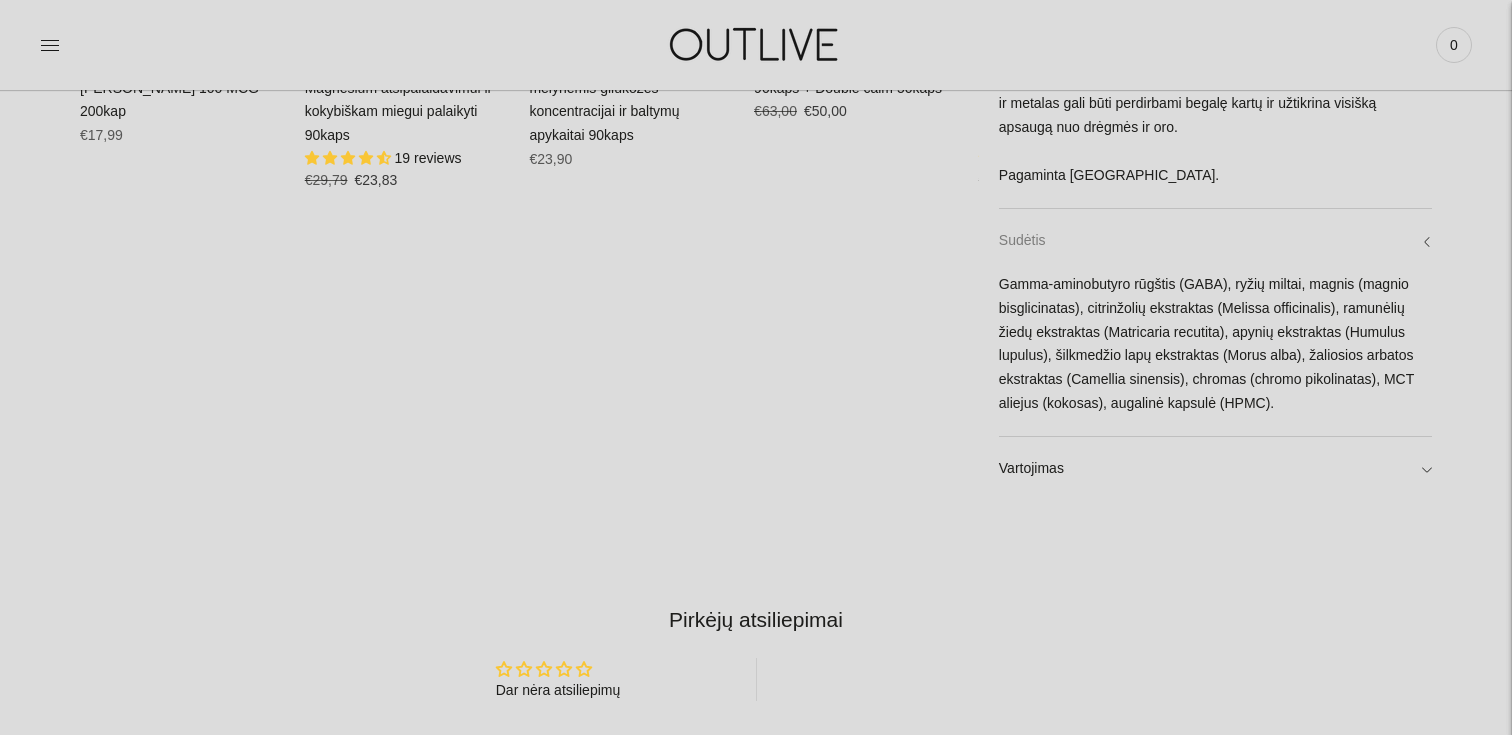 scroll, scrollTop: 1589, scrollLeft: 0, axis: vertical 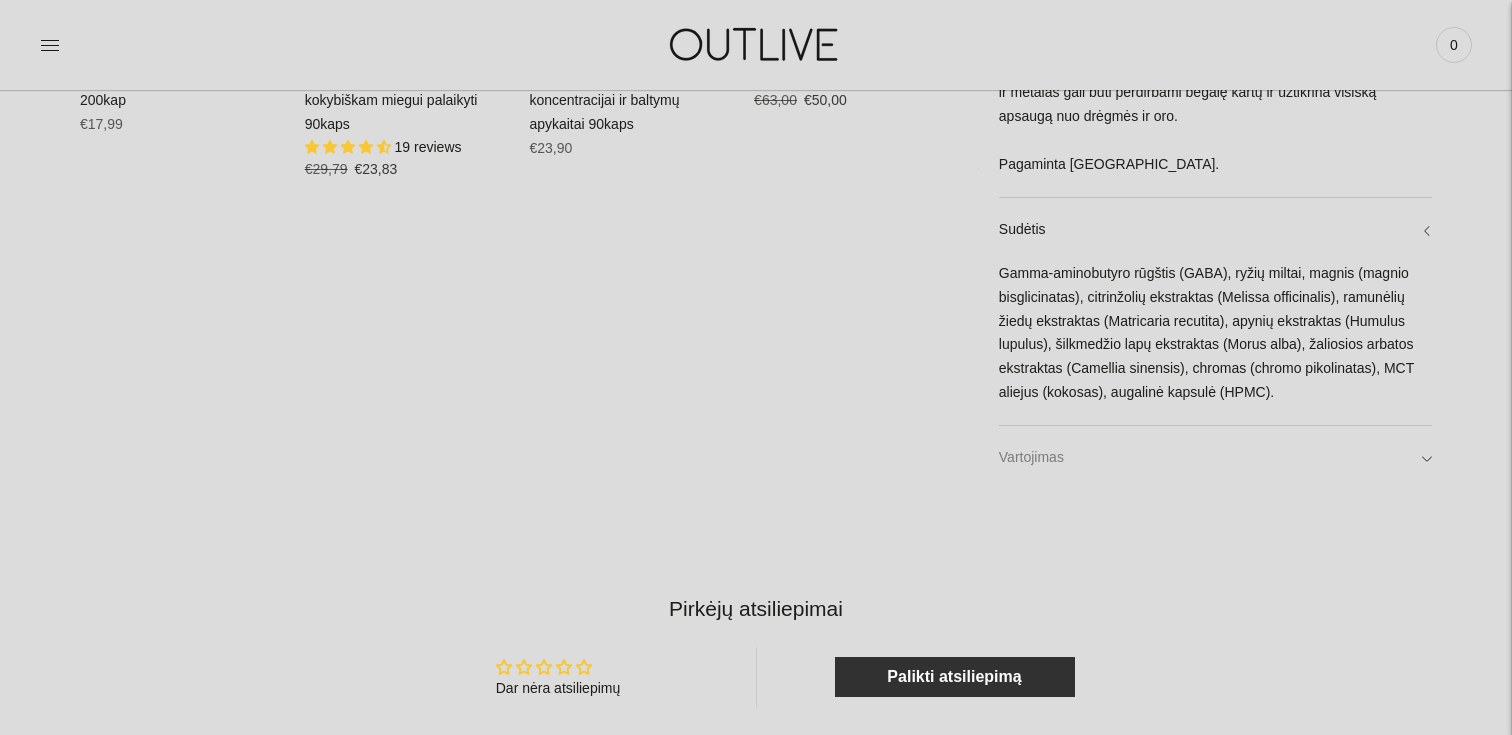 click on "Vartojimas" at bounding box center (1215, 458) 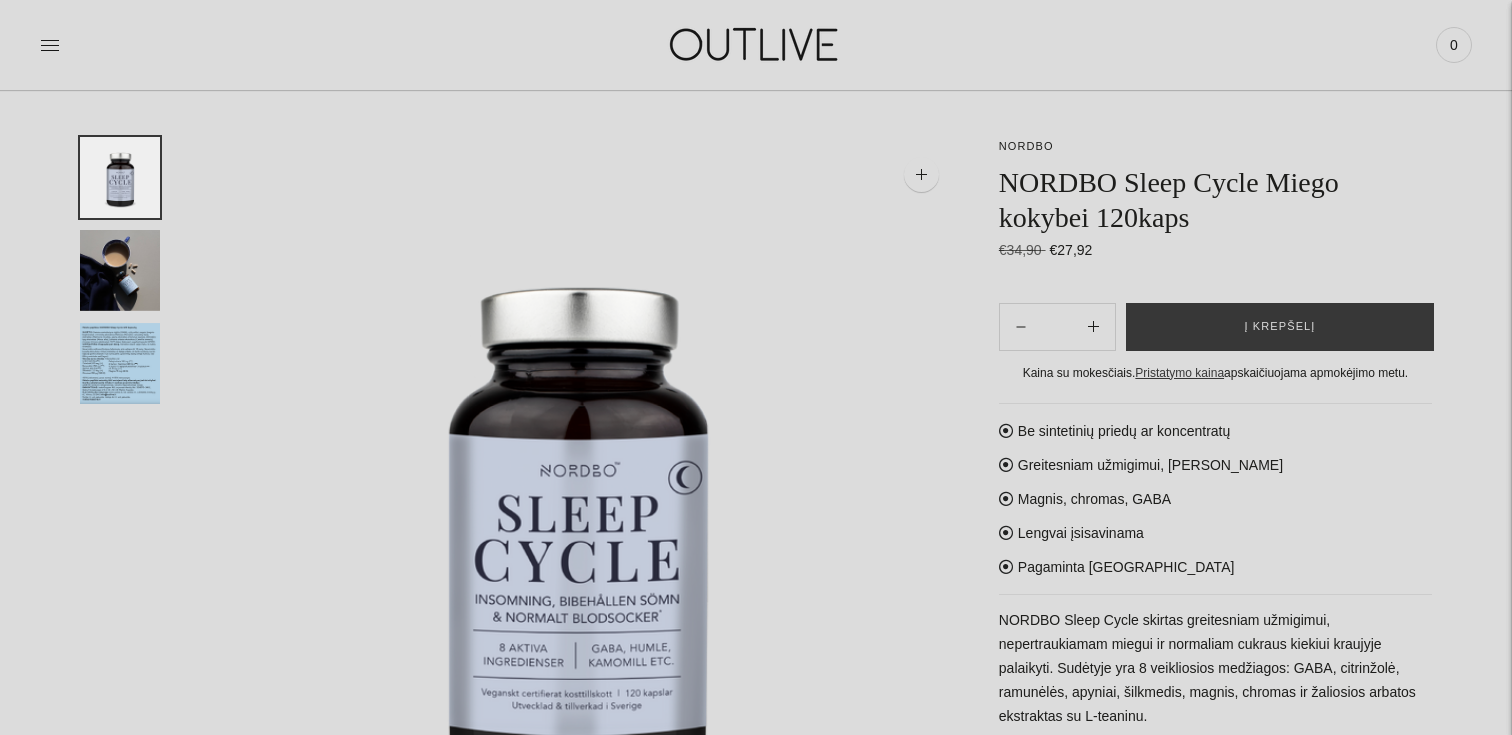 scroll, scrollTop: 75, scrollLeft: 0, axis: vertical 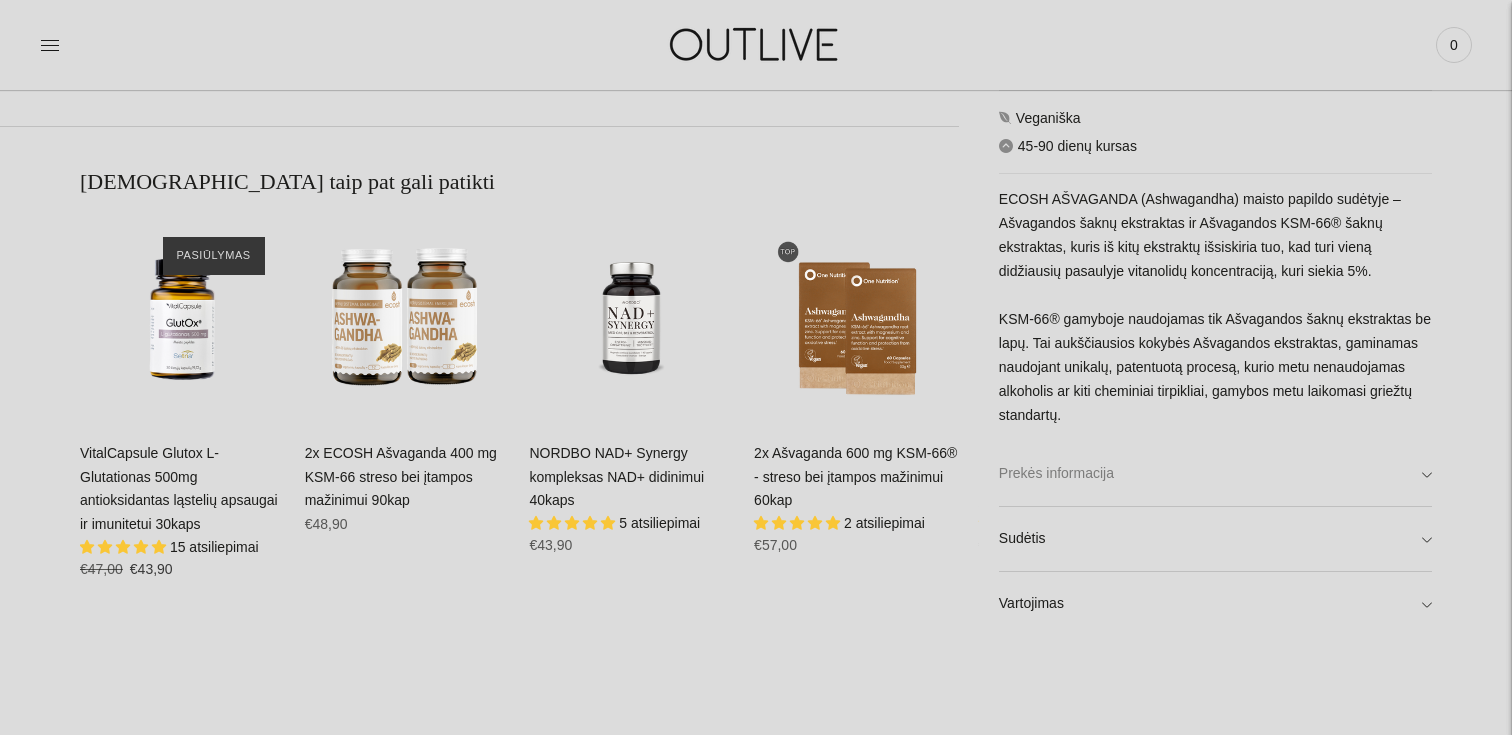 click on "Prekės informacija" at bounding box center [1215, 474] 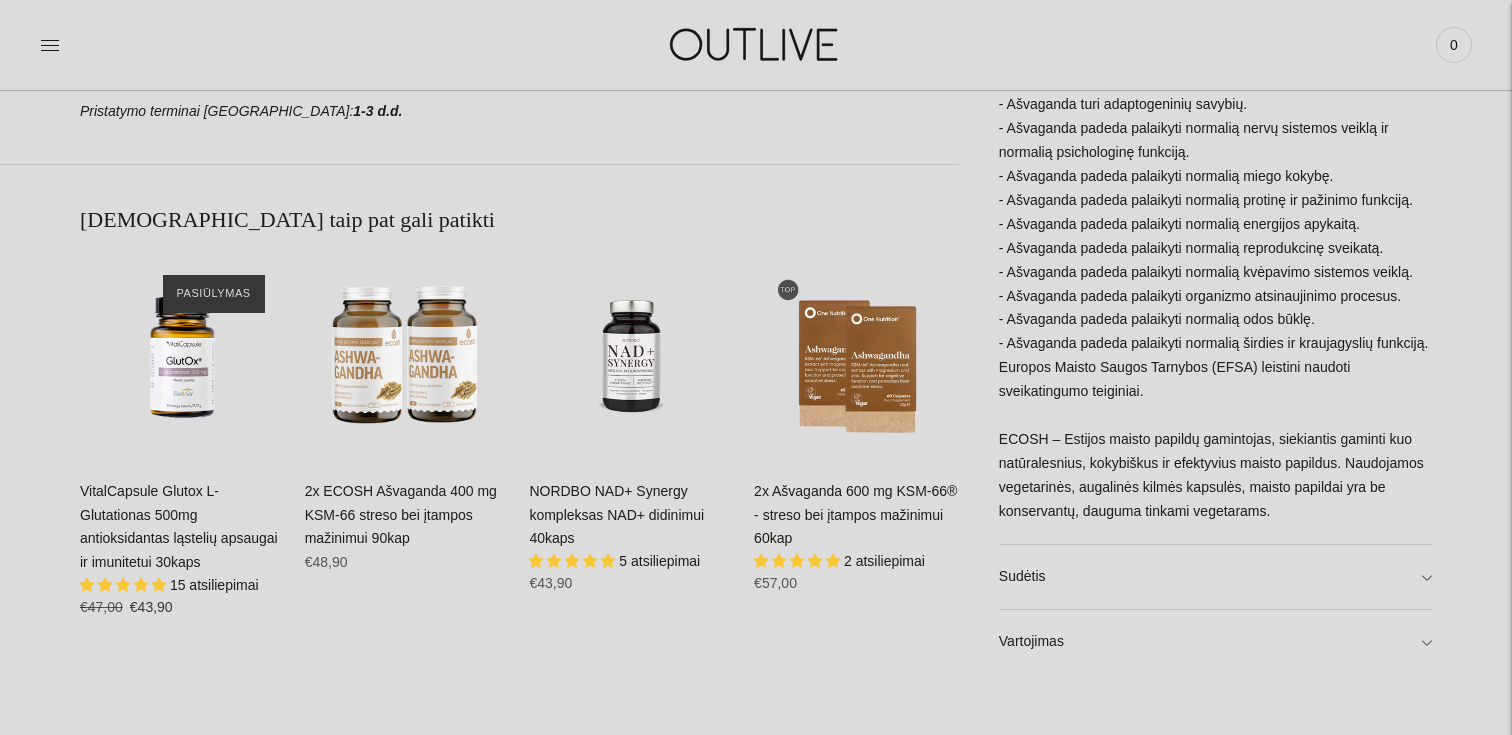 scroll, scrollTop: 1272, scrollLeft: 0, axis: vertical 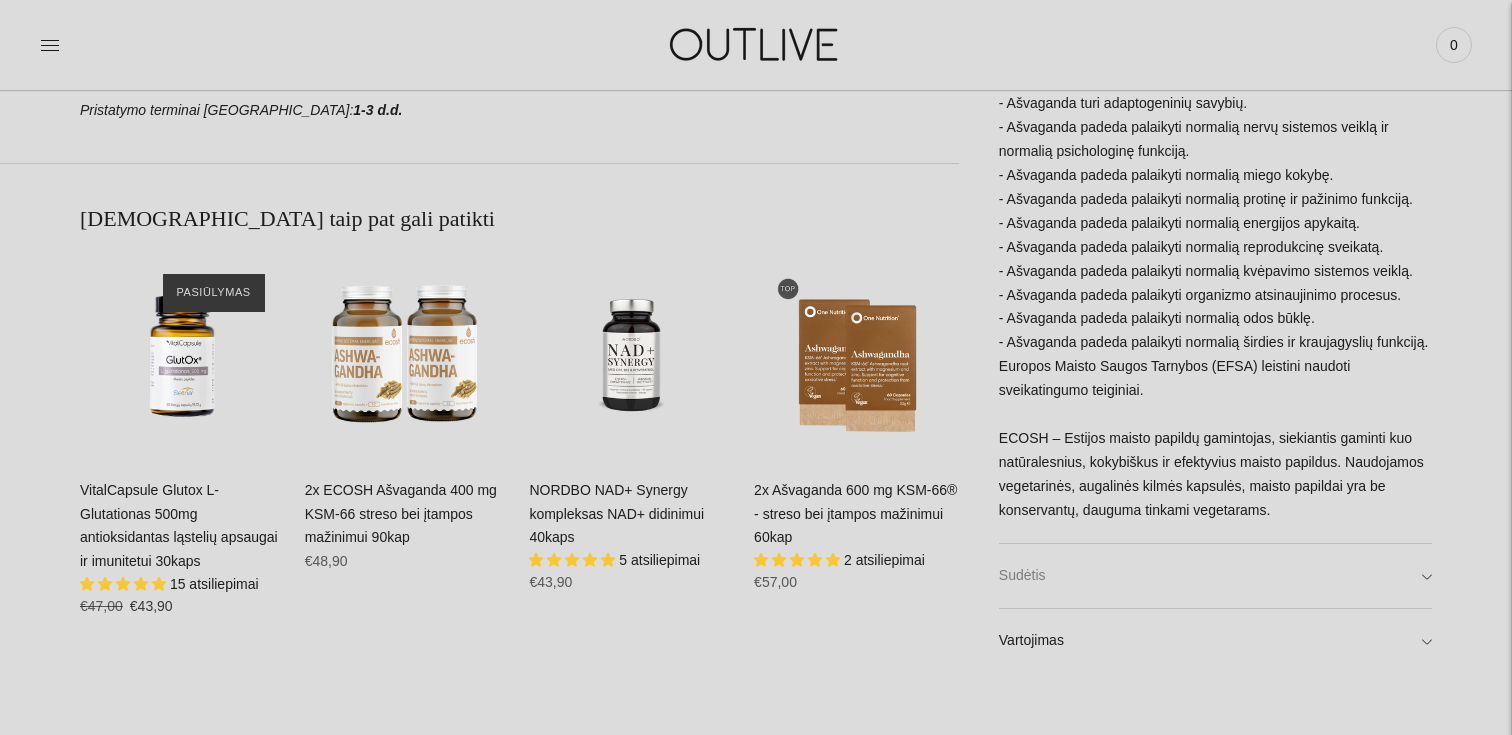 click on "Sudėtis" at bounding box center [1215, 576] 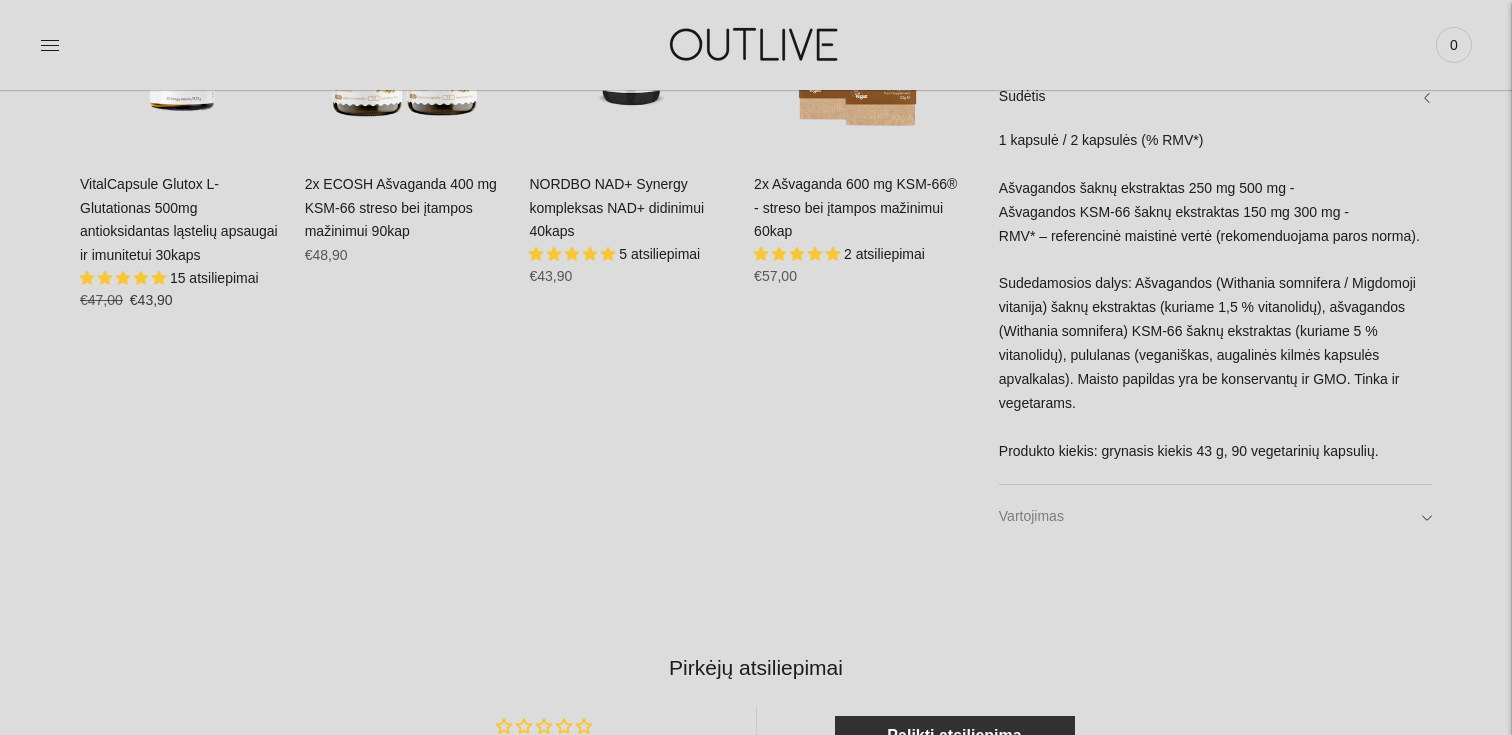 scroll, scrollTop: 1583, scrollLeft: 0, axis: vertical 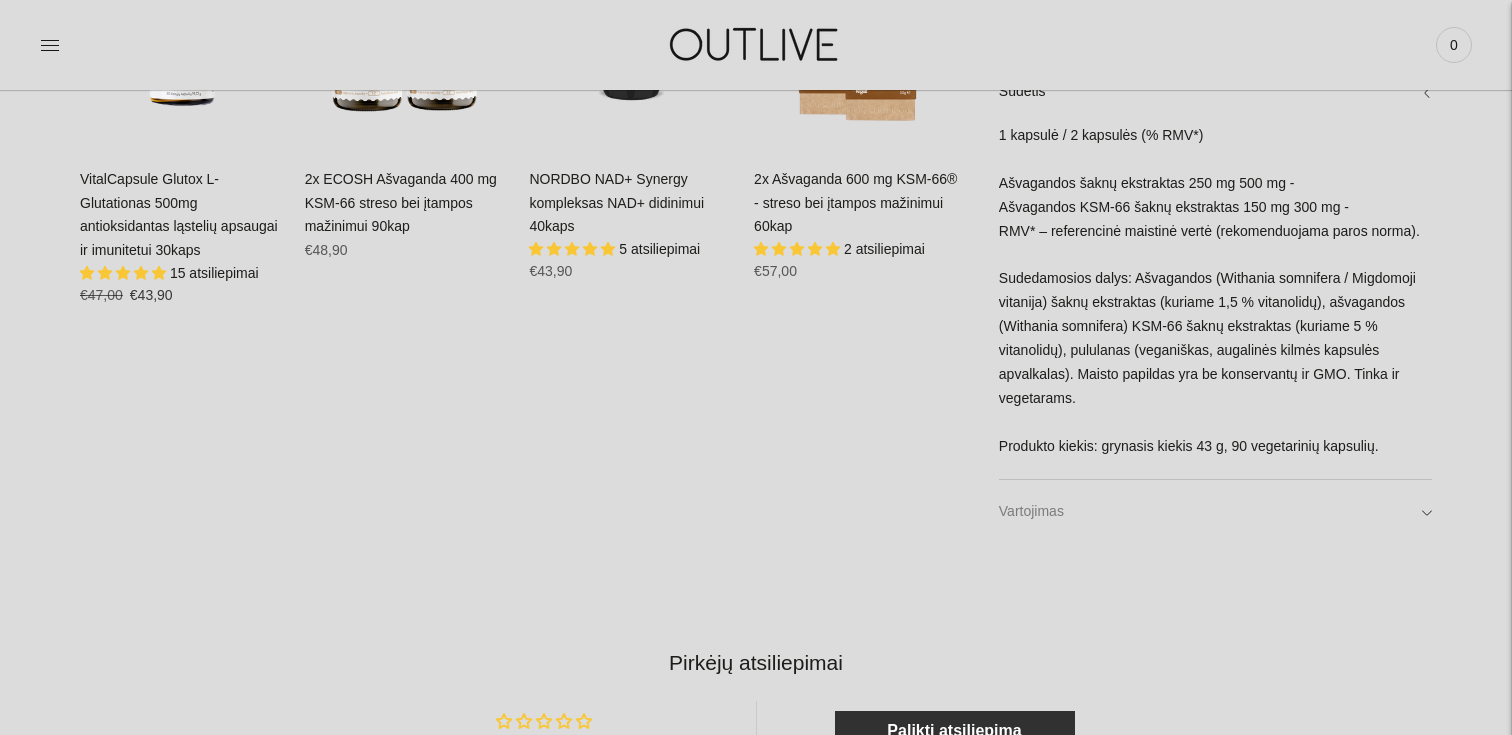 click on "Vartojimas" at bounding box center (1215, 512) 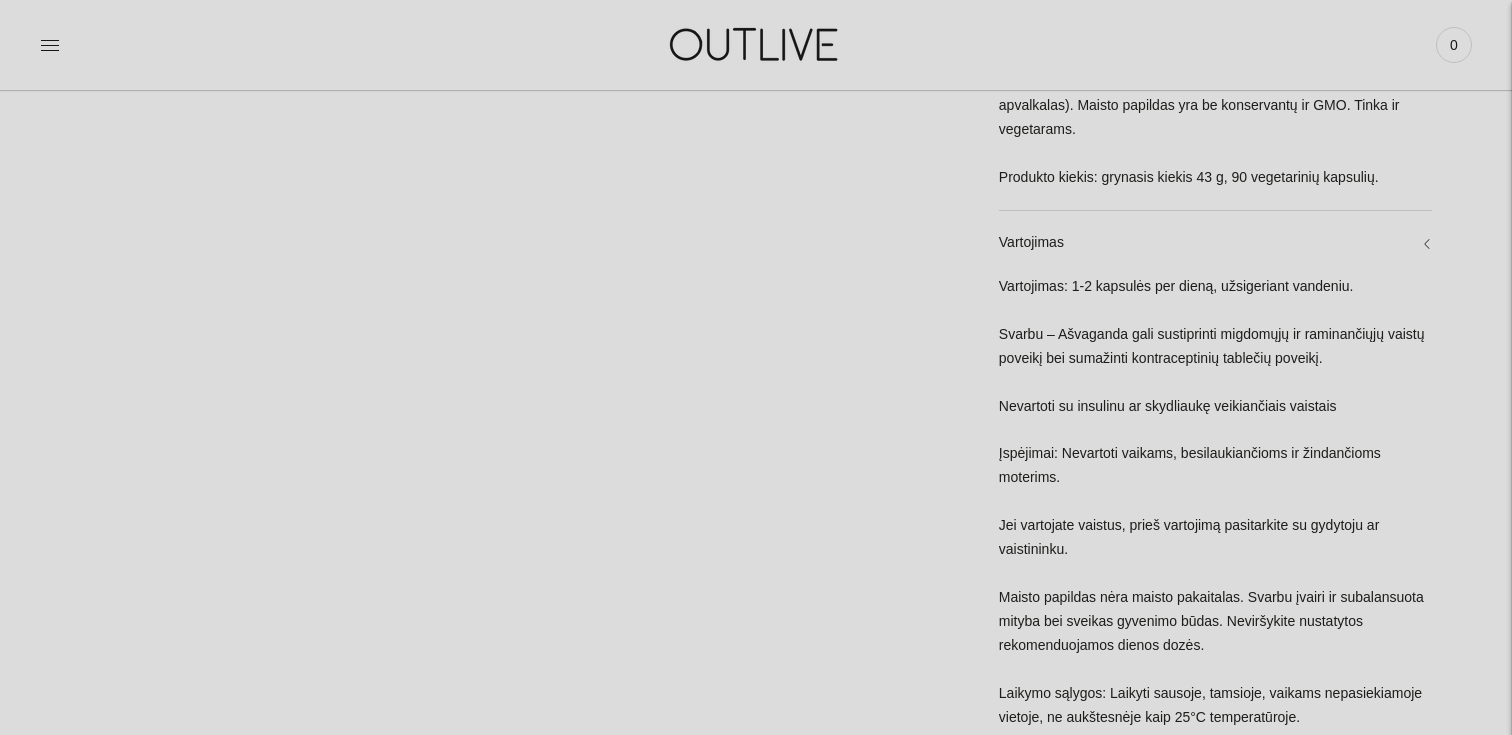 scroll, scrollTop: 1853, scrollLeft: 0, axis: vertical 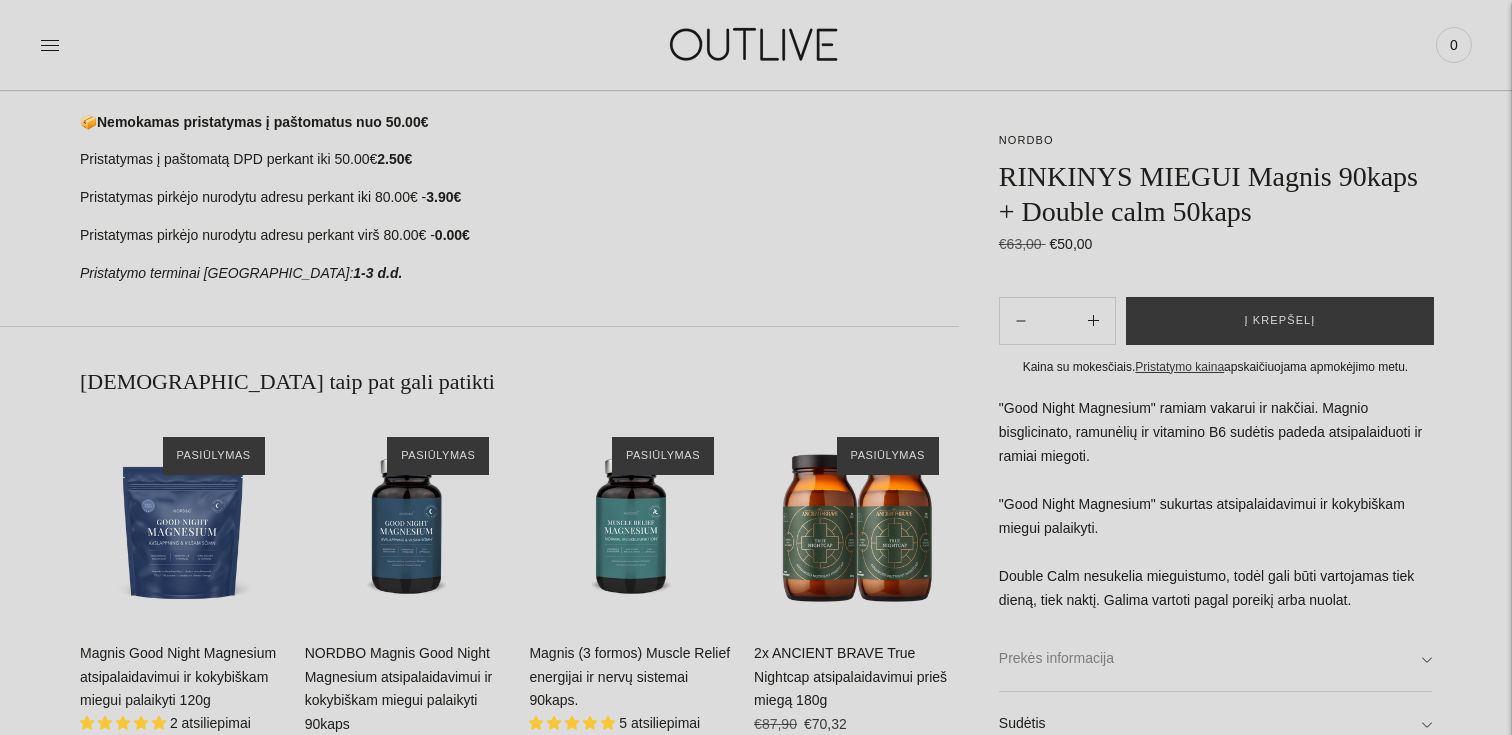 click on "Prekės informacija" at bounding box center [1215, 659] 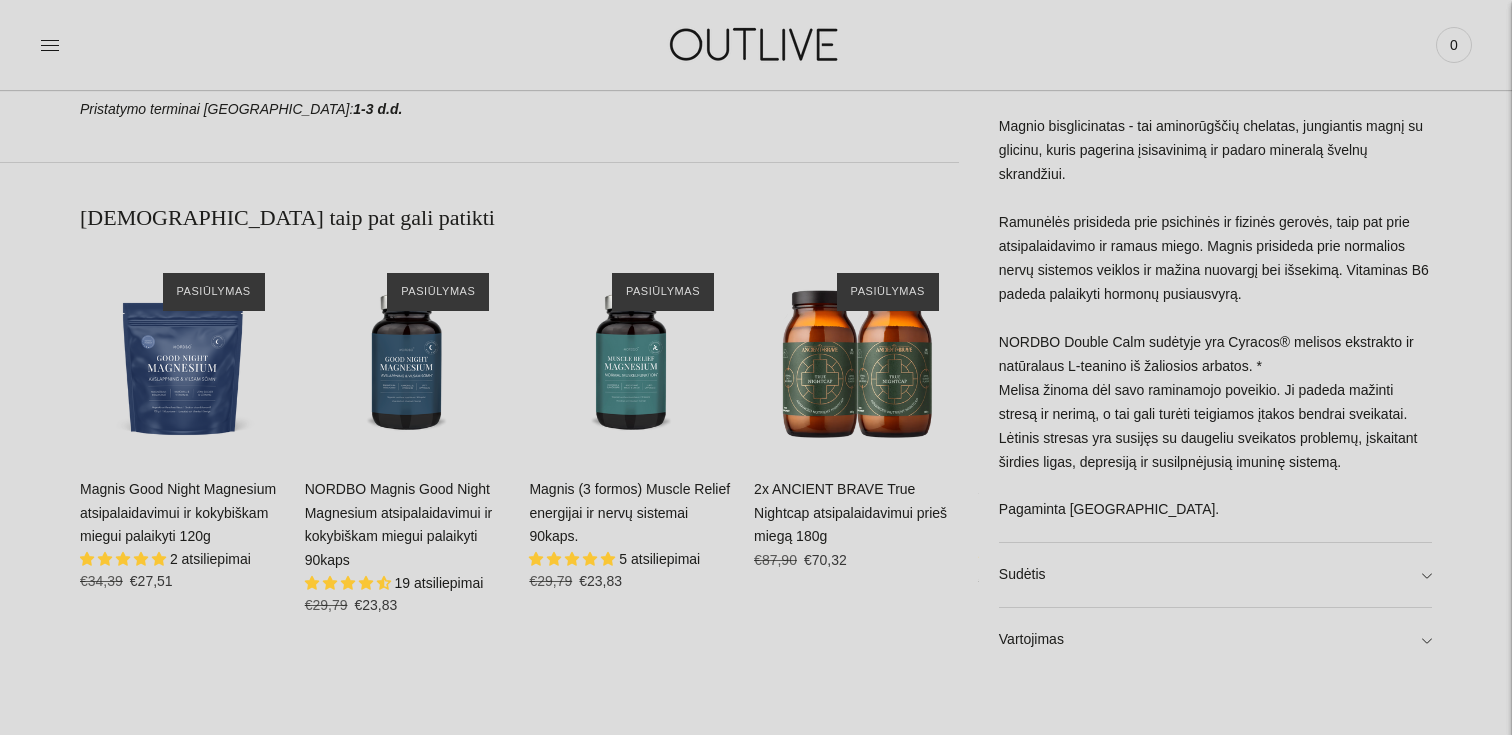 scroll, scrollTop: 1279, scrollLeft: 0, axis: vertical 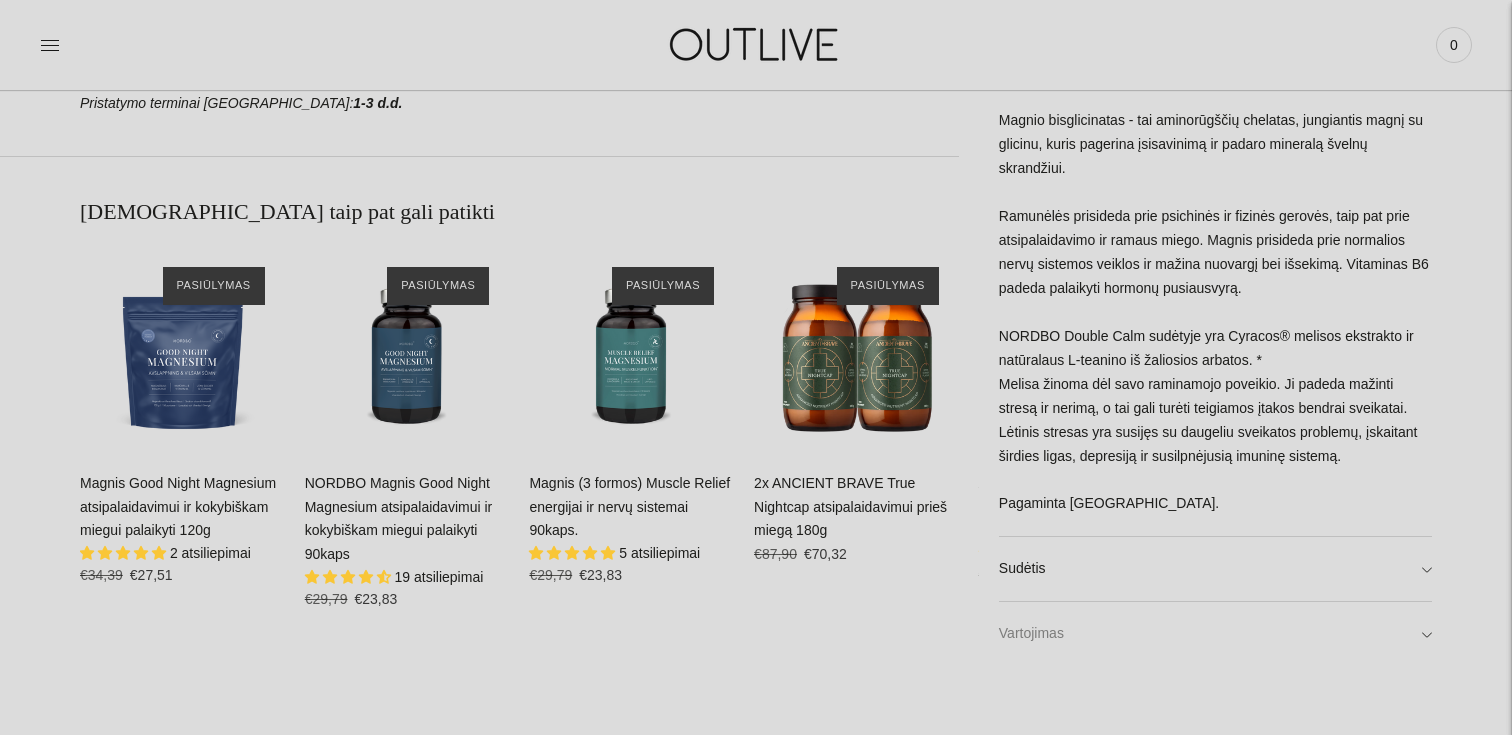 click on "Vartojimas" at bounding box center (1215, 634) 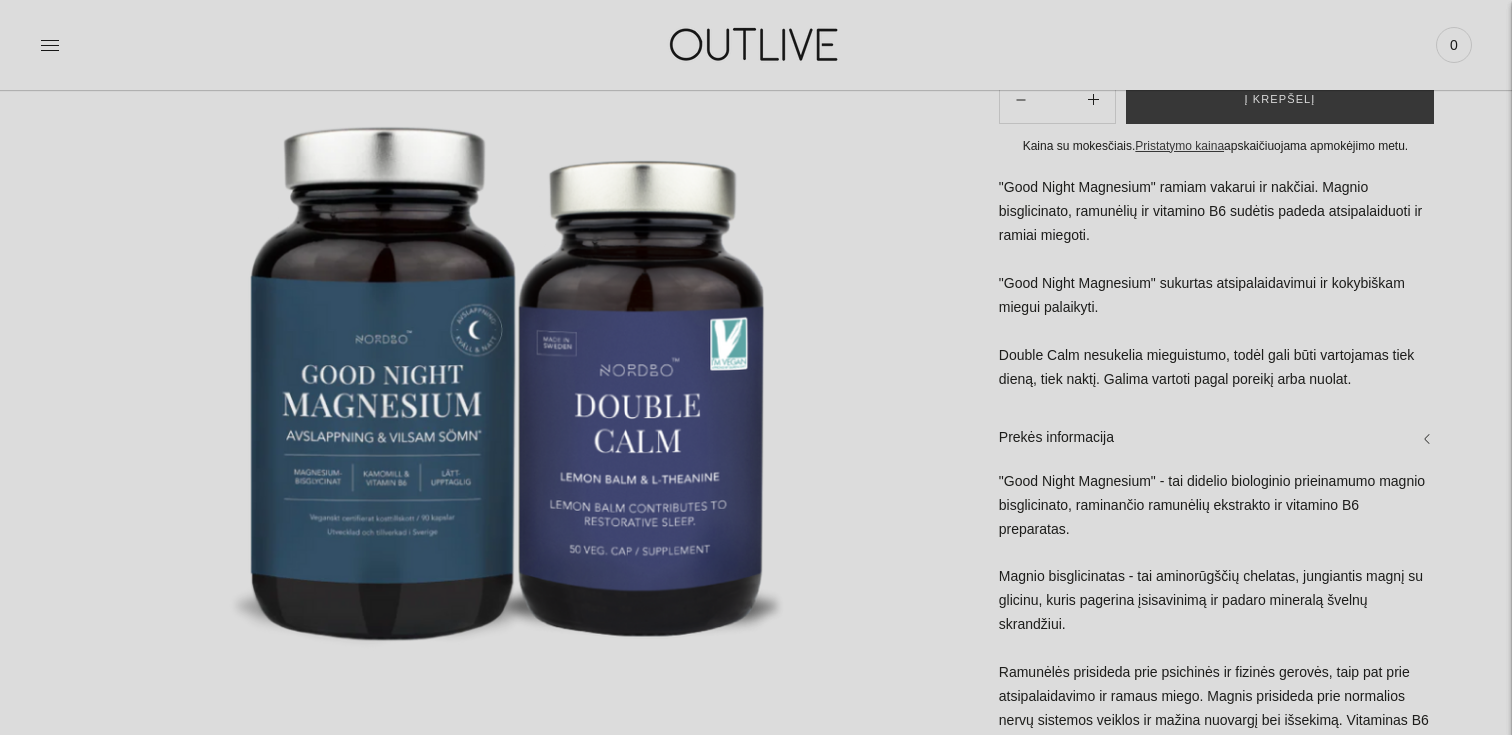 scroll, scrollTop: 0, scrollLeft: 0, axis: both 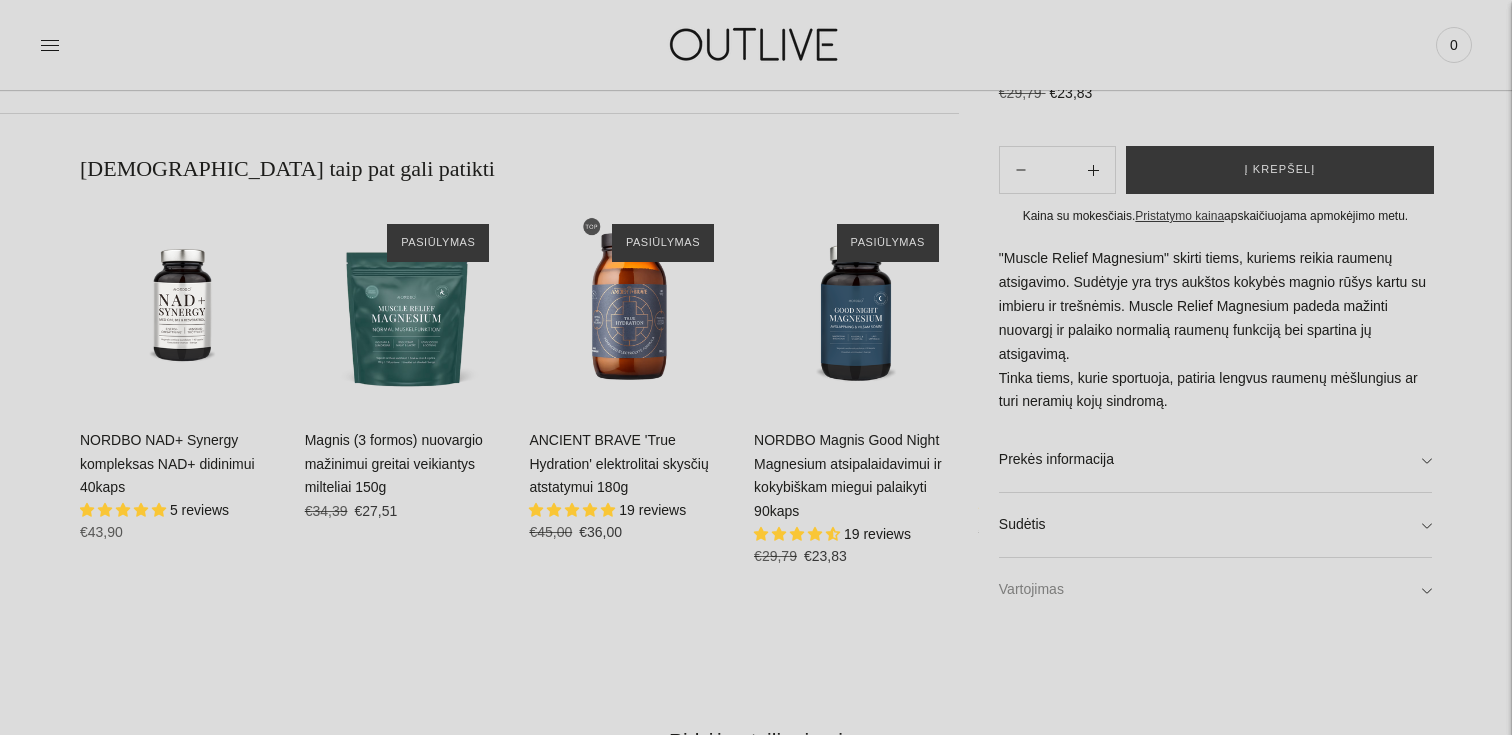 click on "Vartojimas" at bounding box center (1215, 590) 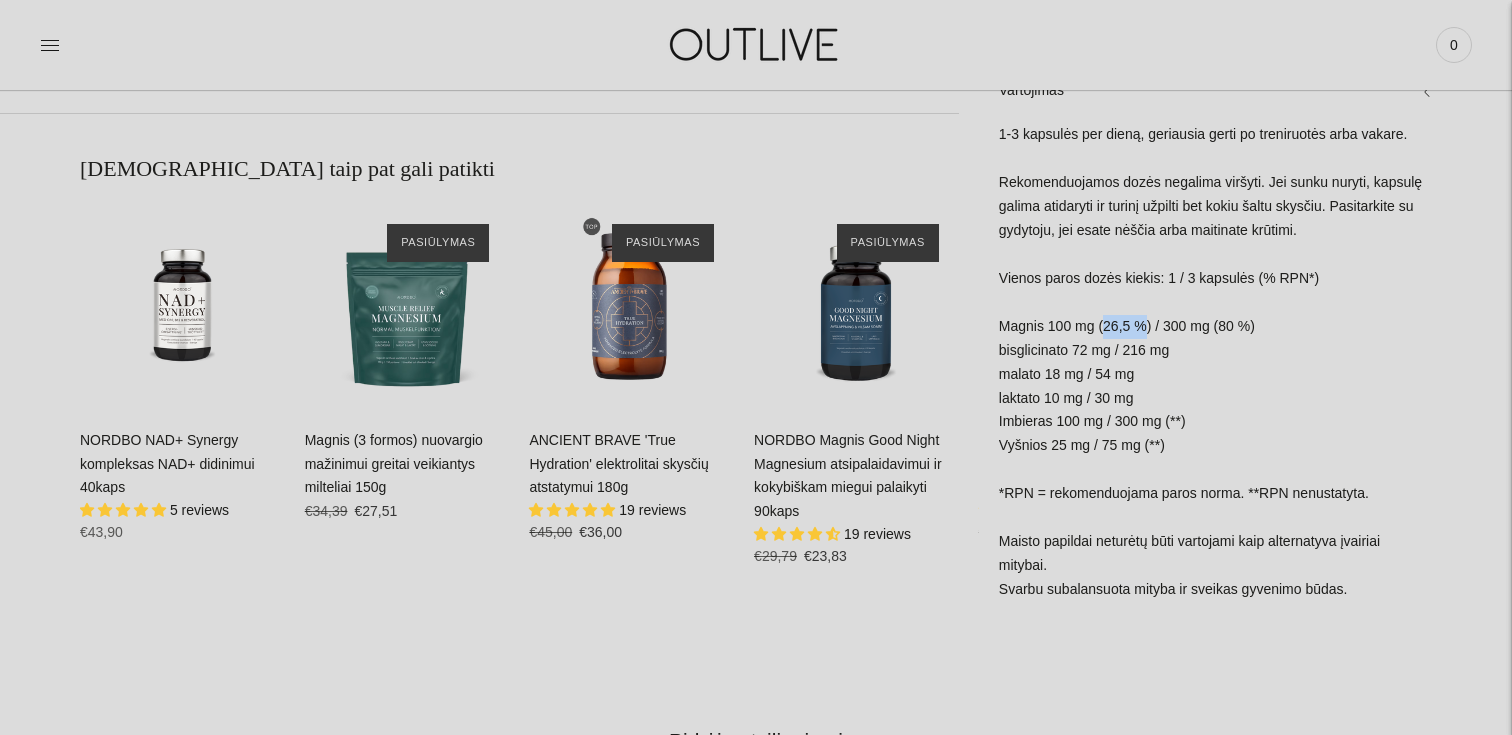 drag, startPoint x: 1105, startPoint y: 326, endPoint x: 1150, endPoint y: 327, distance: 45.01111 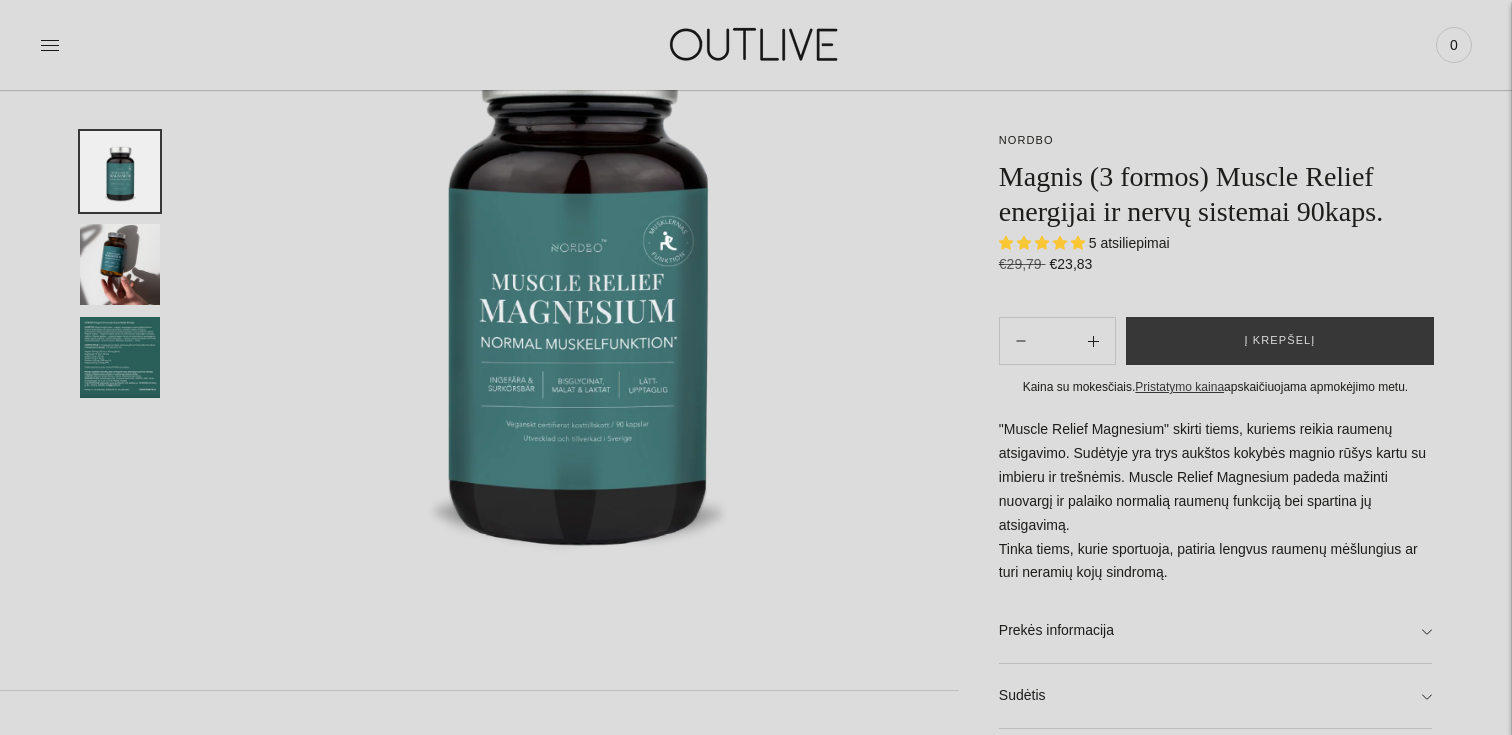 scroll, scrollTop: 0, scrollLeft: 0, axis: both 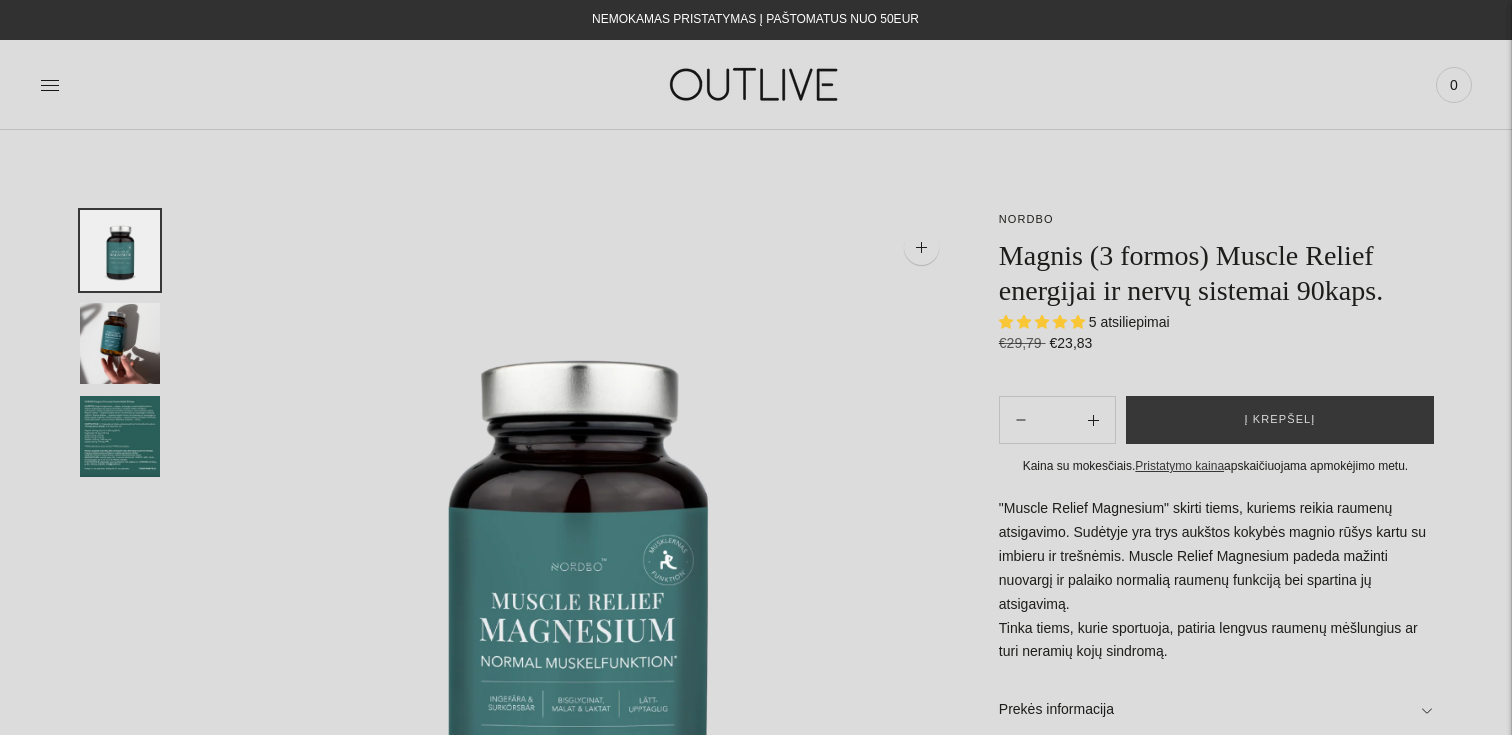 click 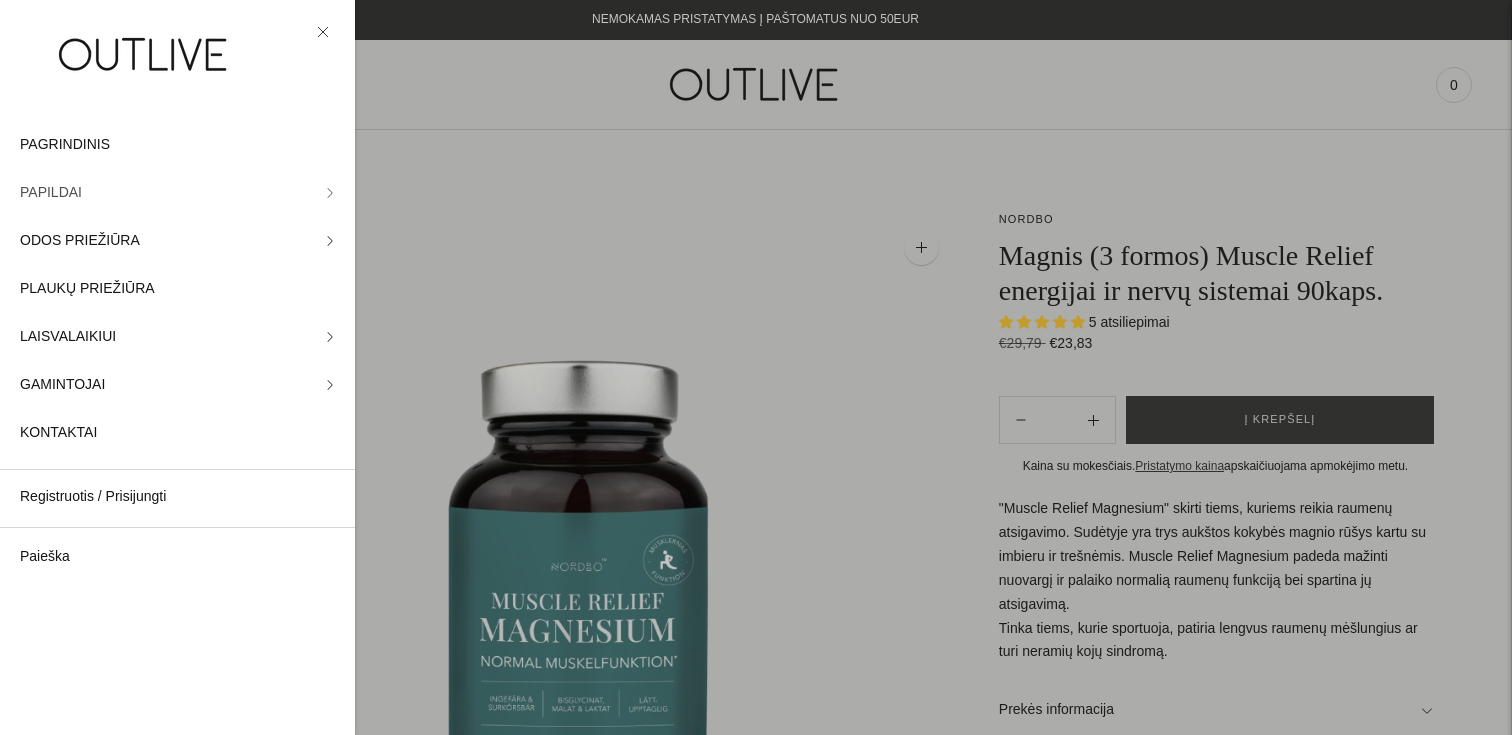 click on "PAPILDAI" 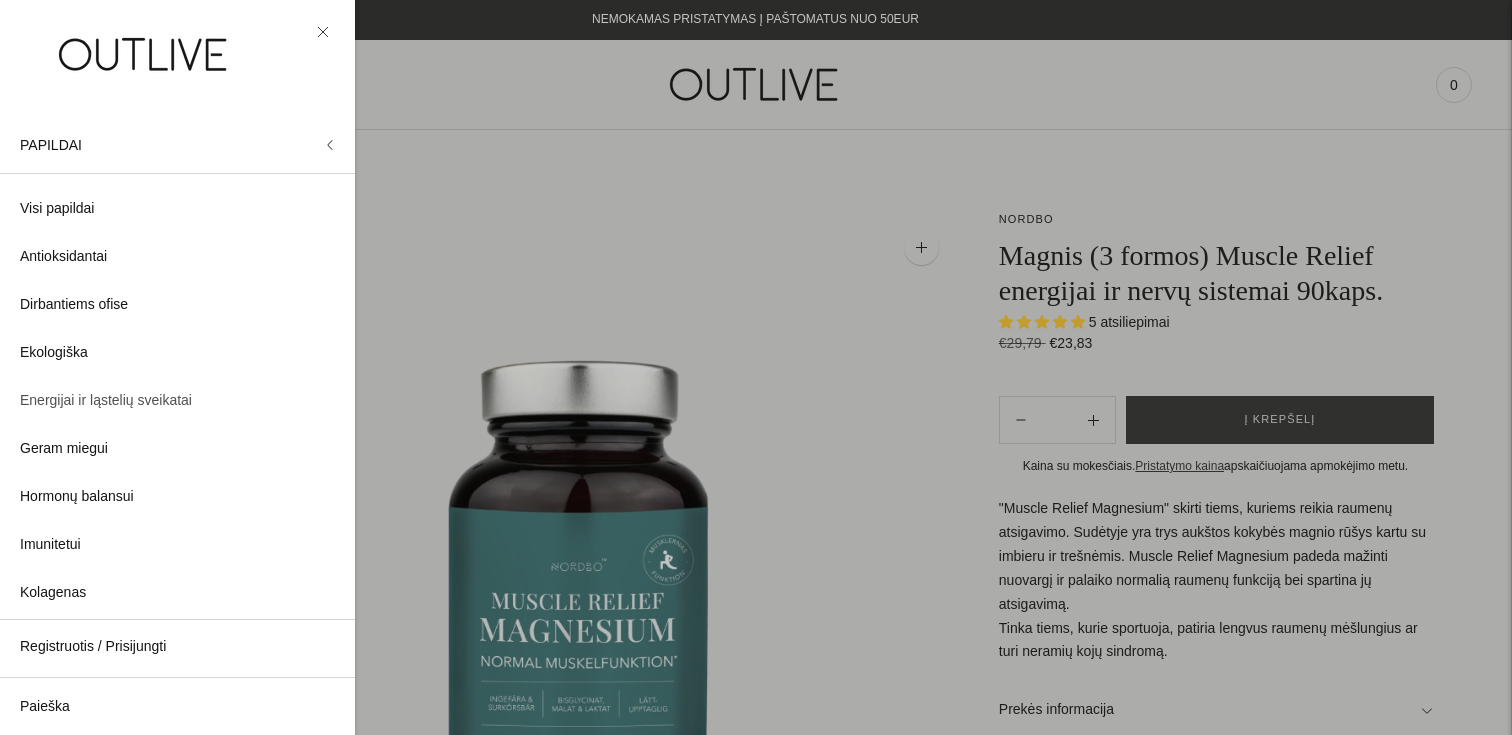 click on "Energijai ir ląstelių sveikatai" 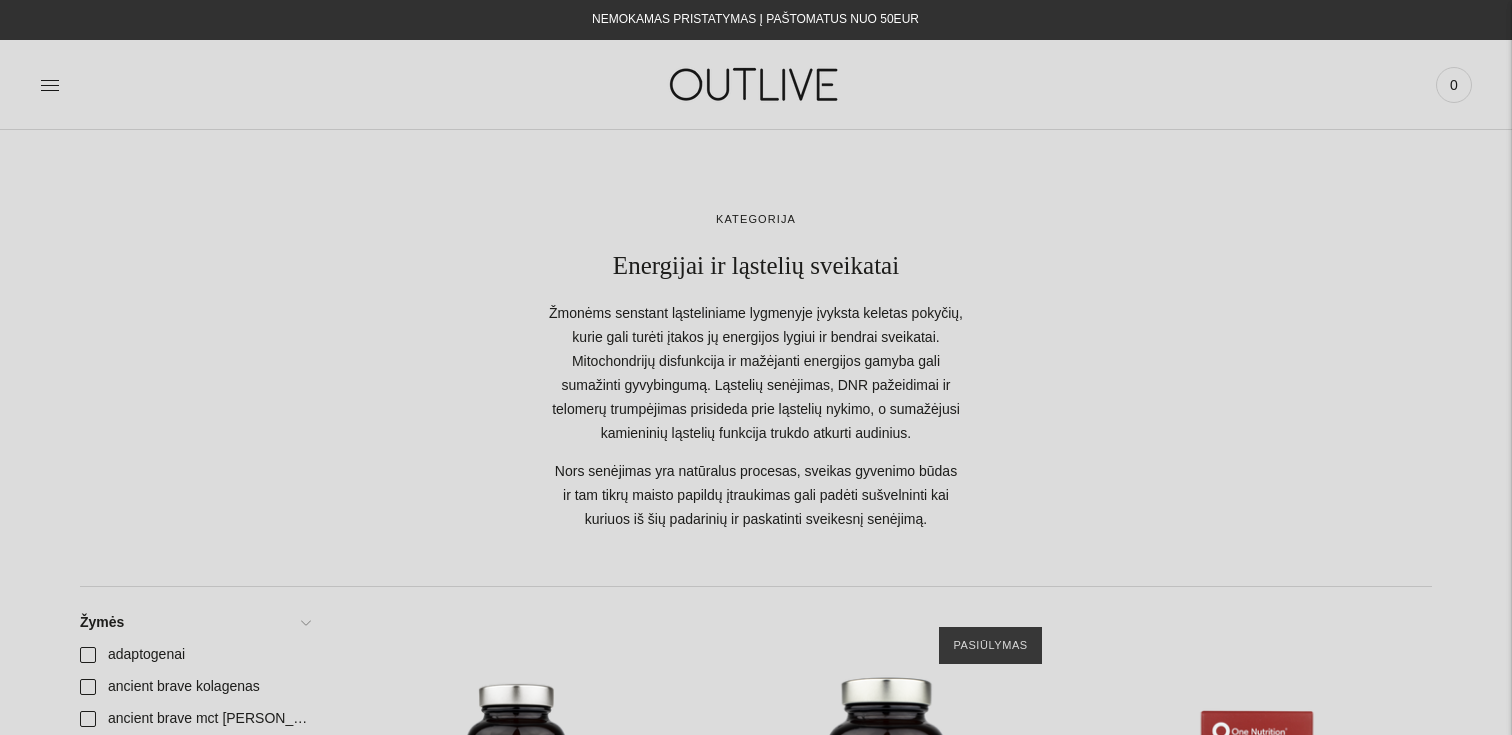 scroll, scrollTop: 0, scrollLeft: 0, axis: both 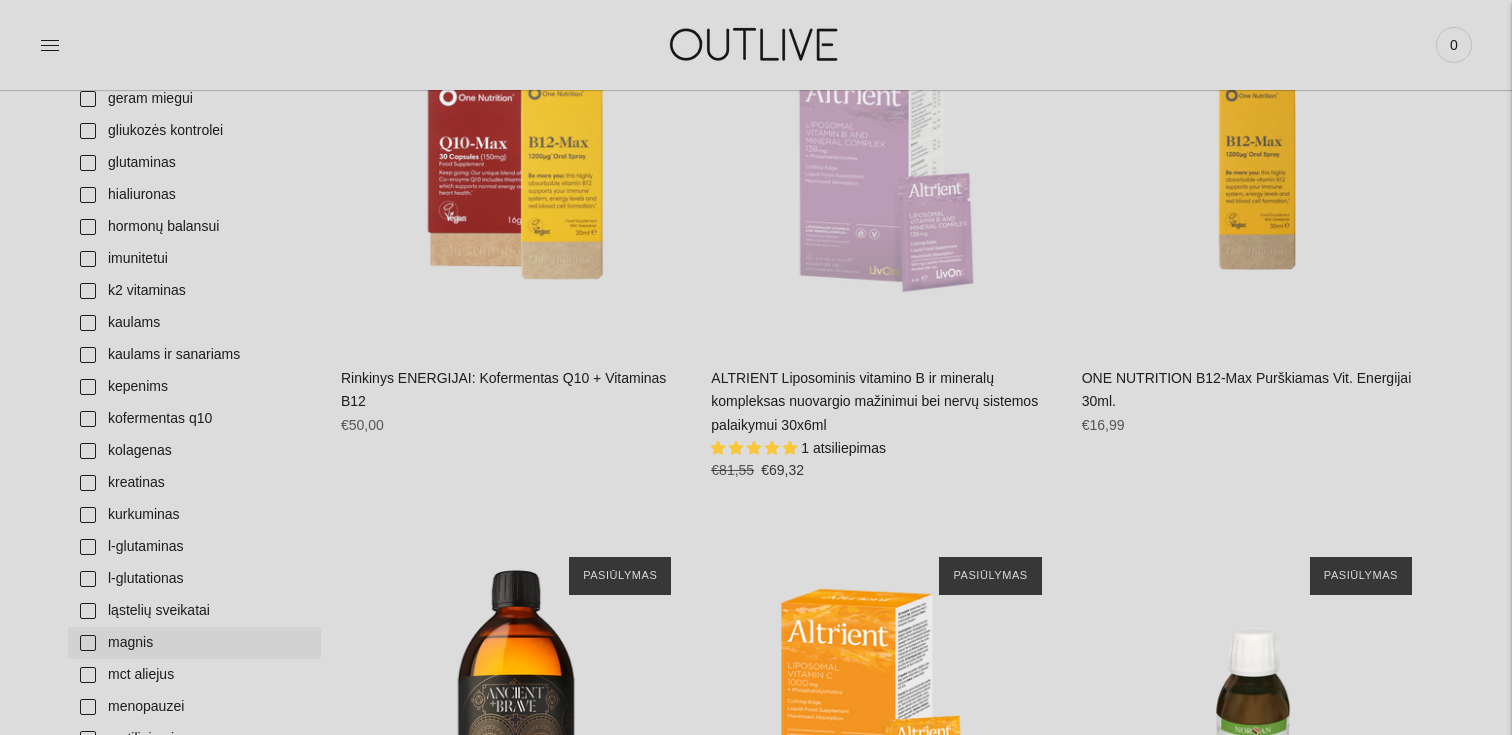 click on "magnis" at bounding box center (194, 643) 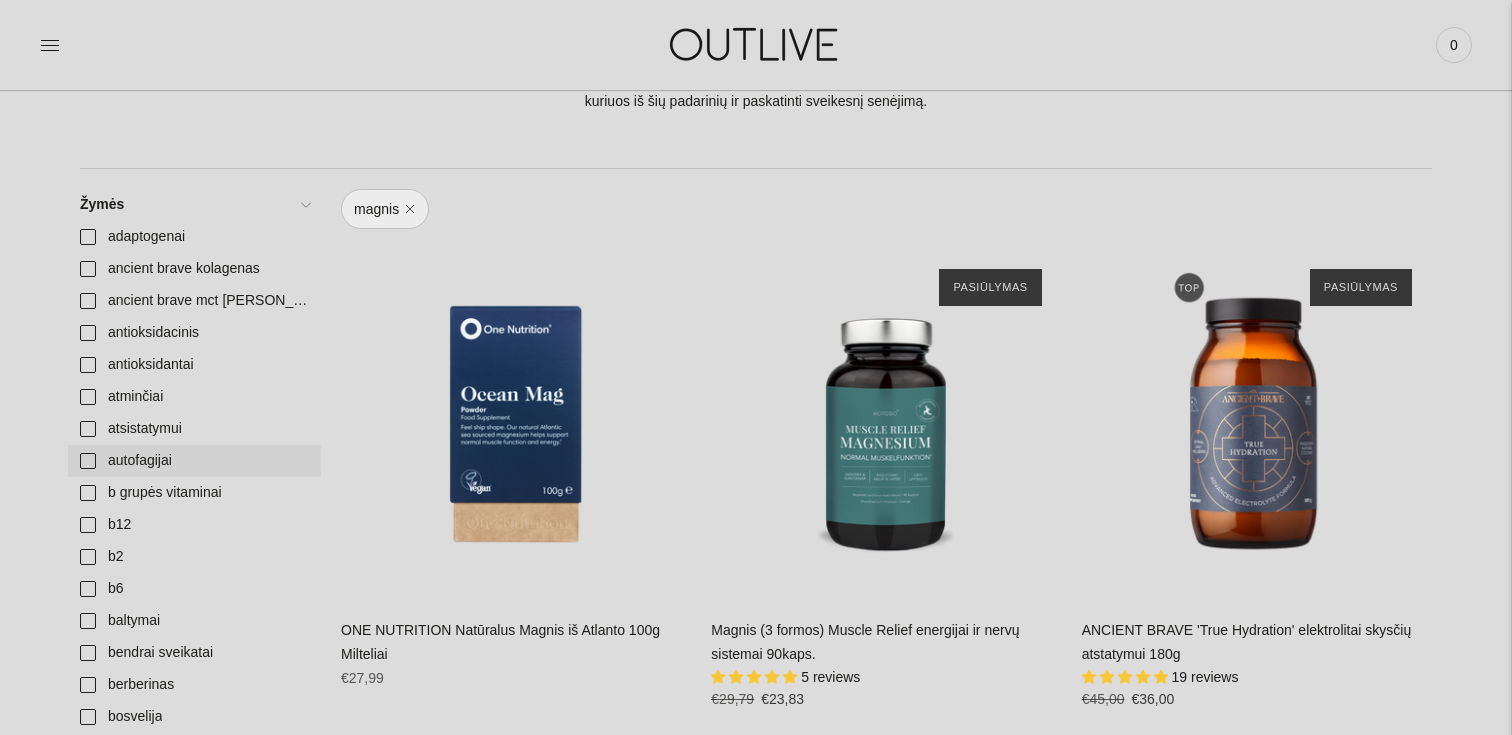 scroll, scrollTop: 0, scrollLeft: 0, axis: both 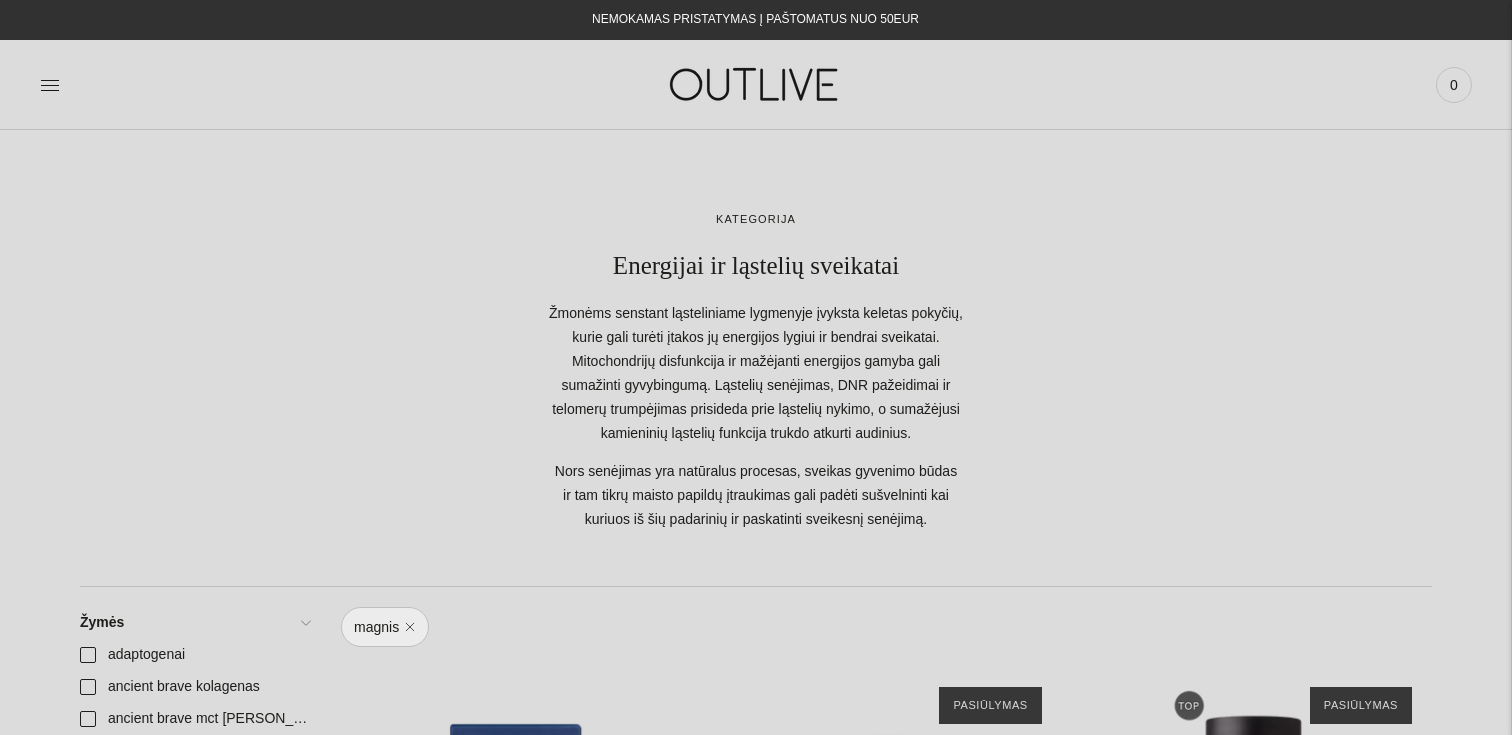 click at bounding box center (278, 84) 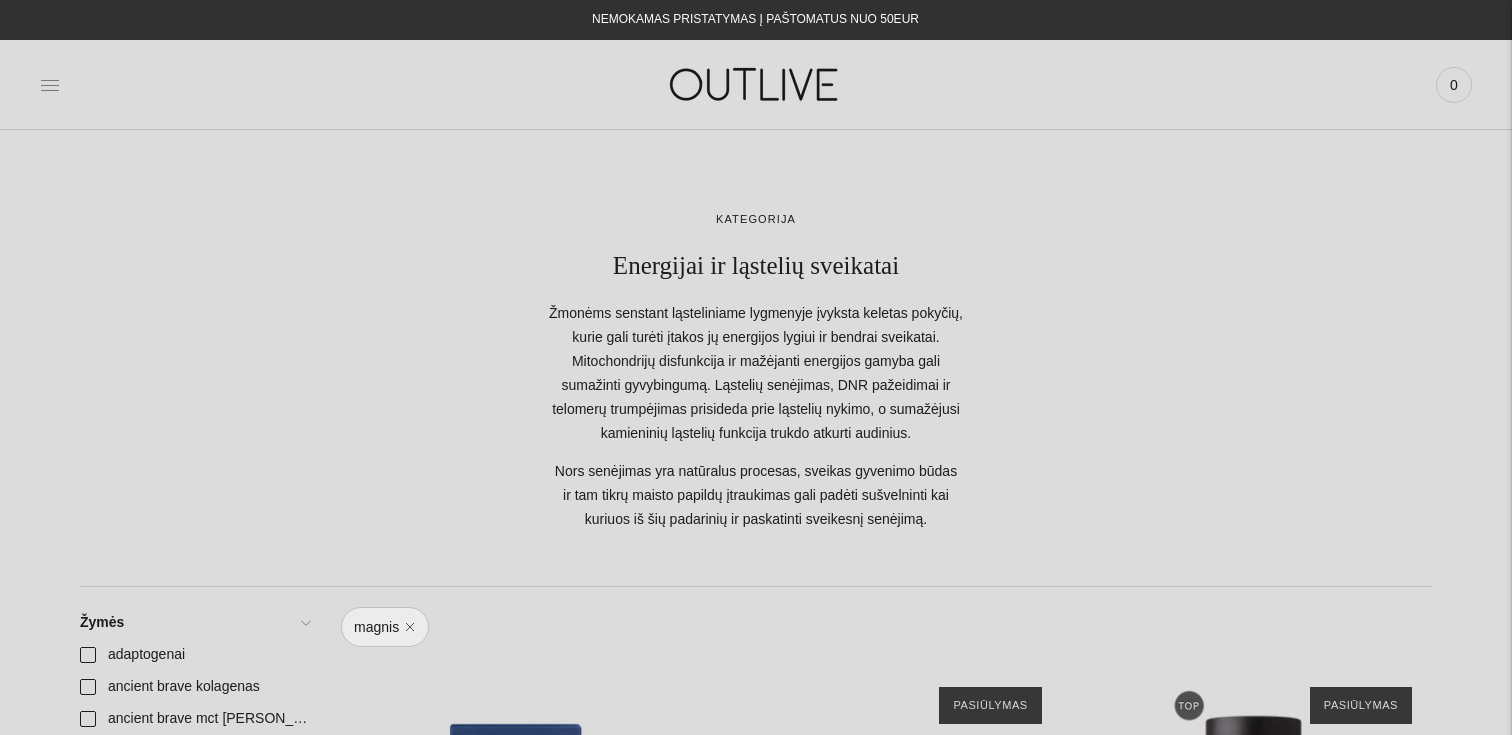 click 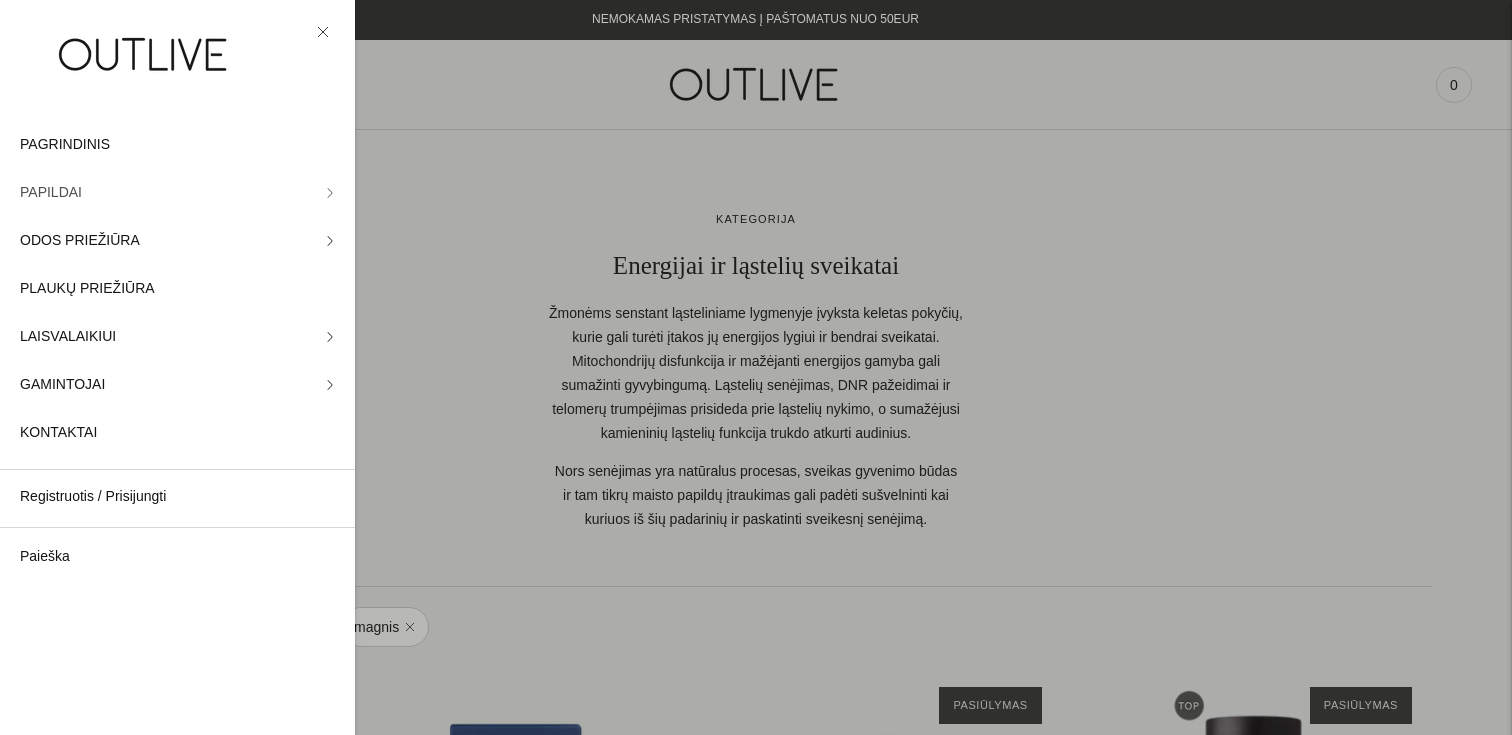 click on "PAPILDAI" at bounding box center [177, 193] 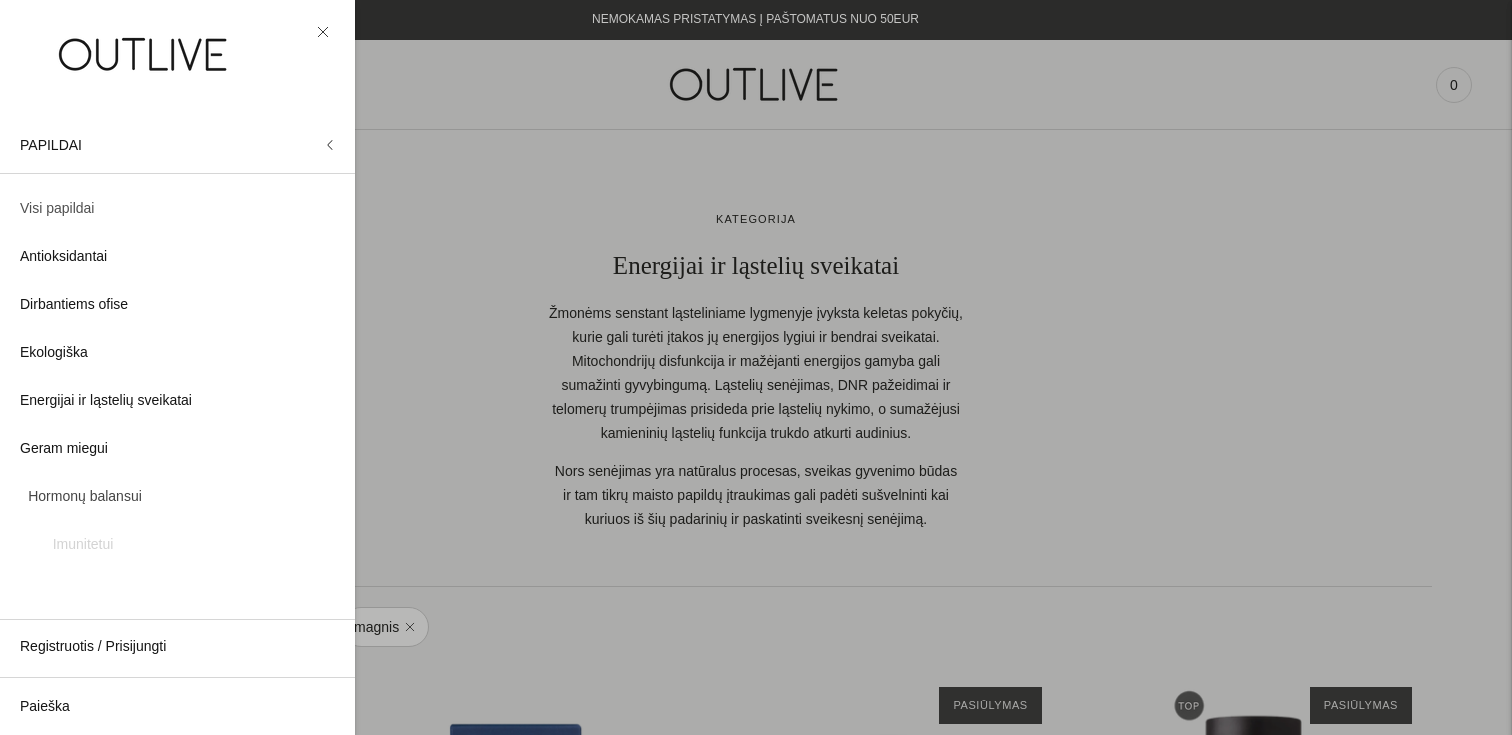 click on "Visi papildai" at bounding box center (57, 209) 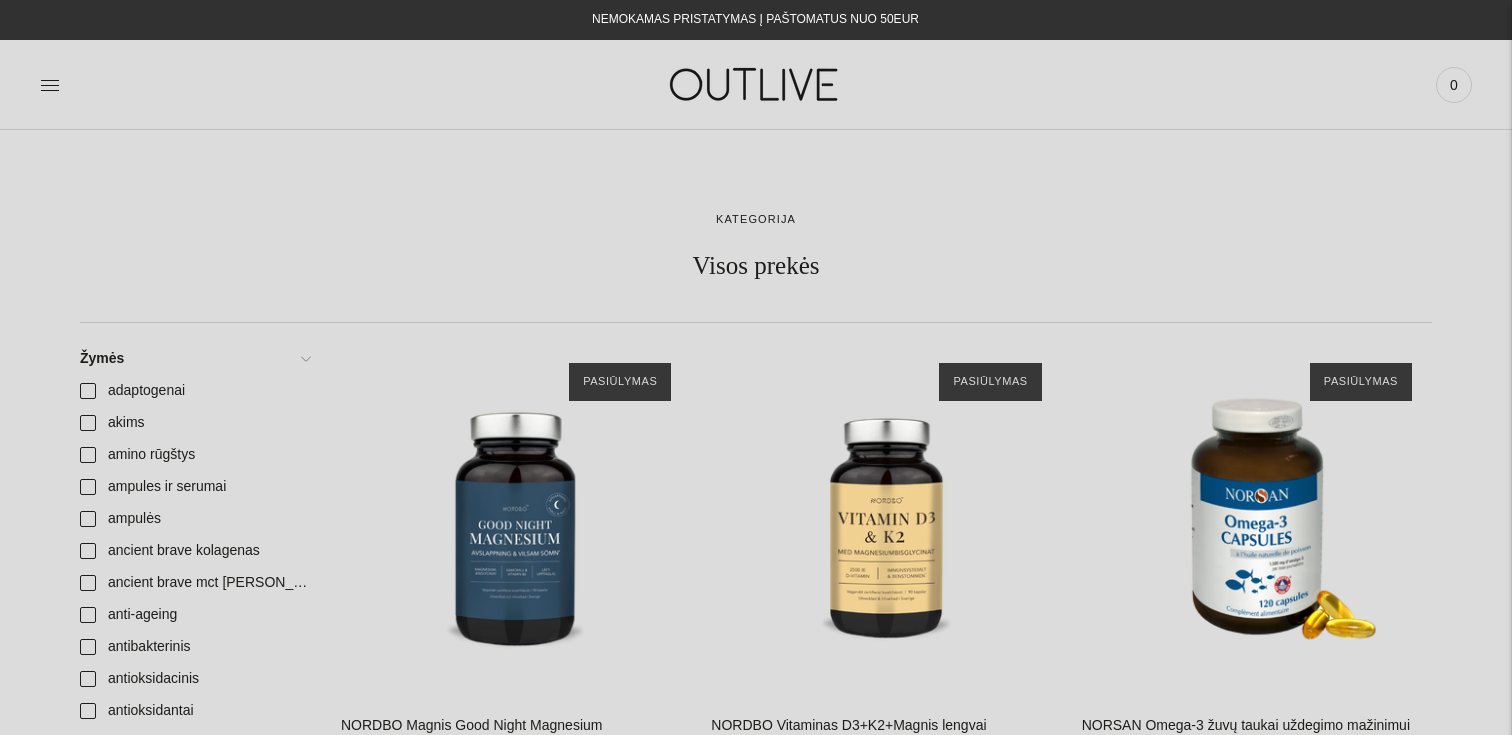 scroll, scrollTop: 0, scrollLeft: 0, axis: both 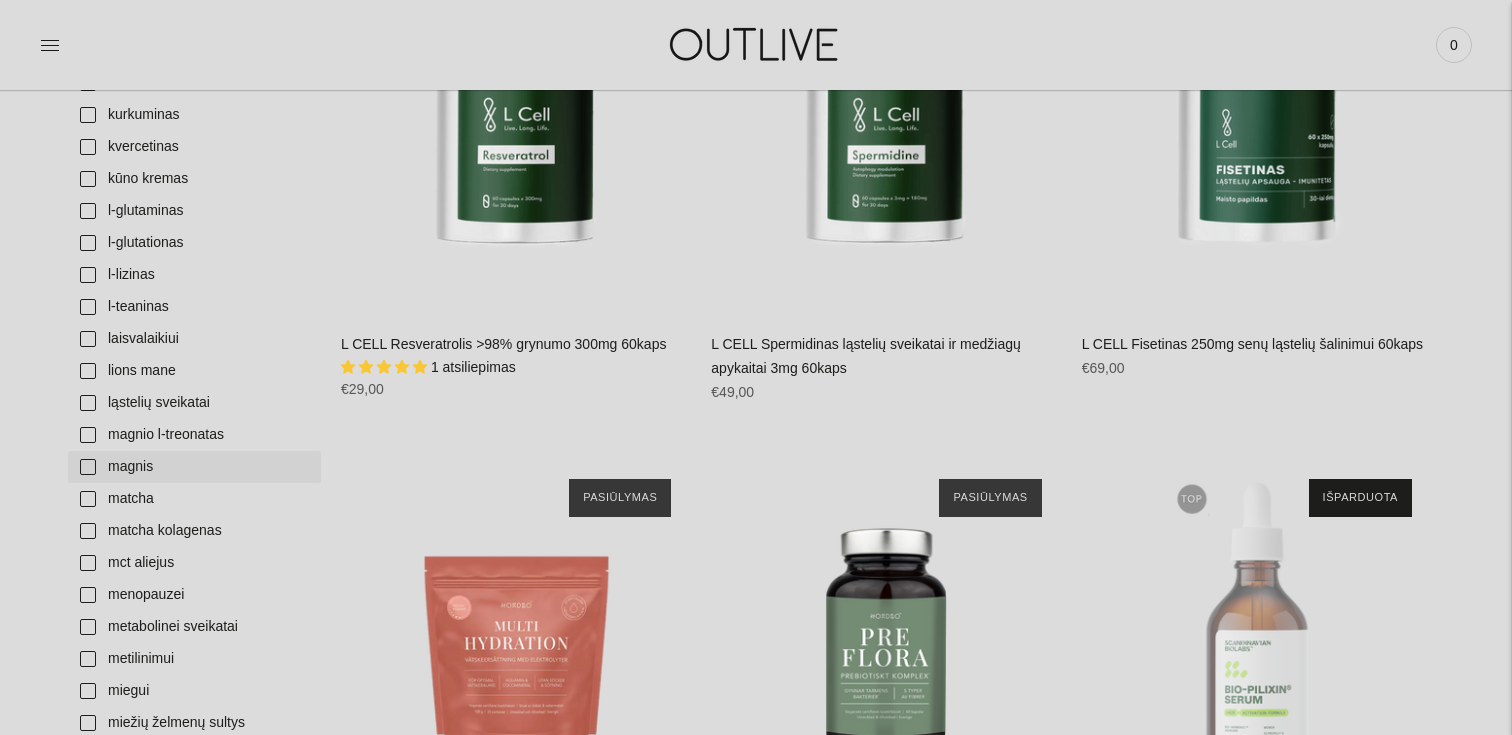 click on "magnis" at bounding box center (194, 467) 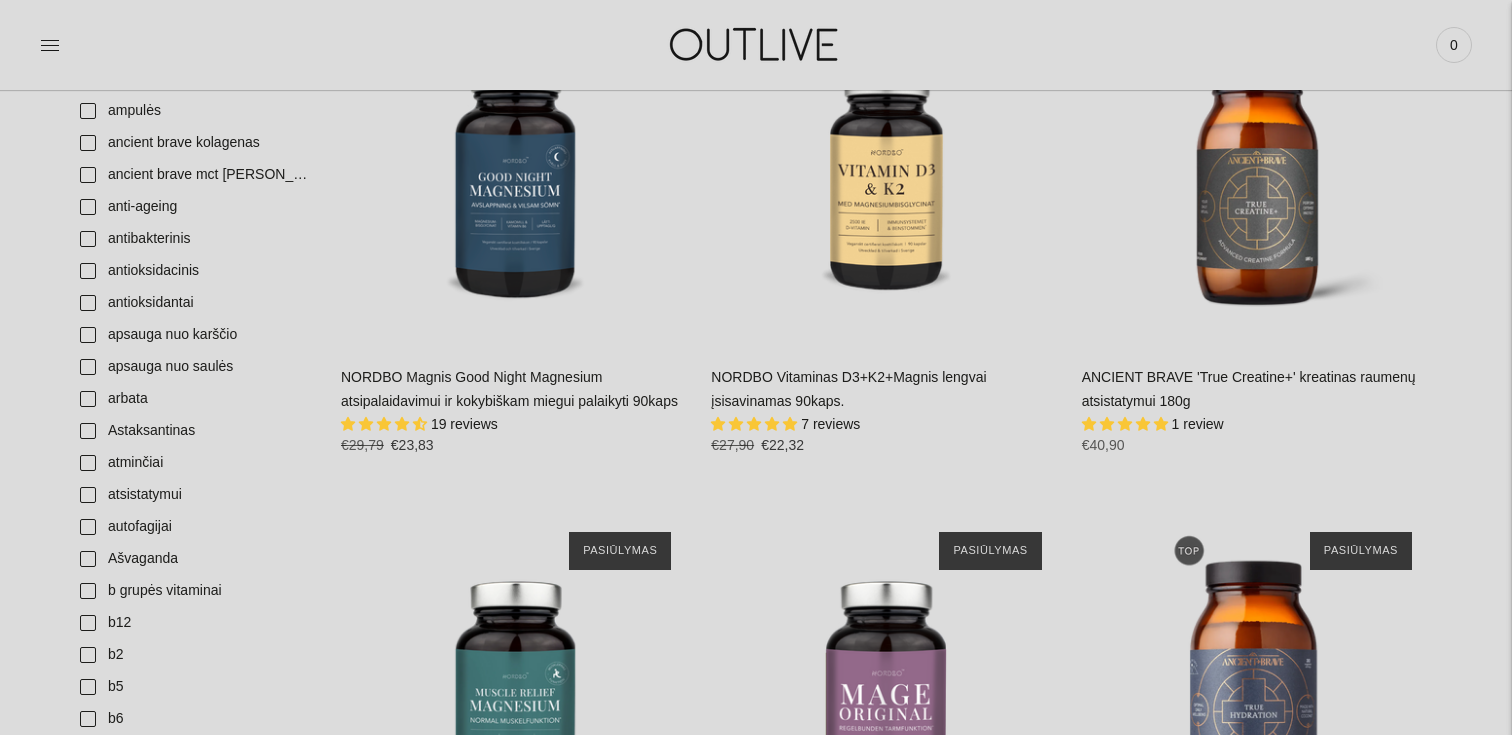 scroll, scrollTop: 409, scrollLeft: 0, axis: vertical 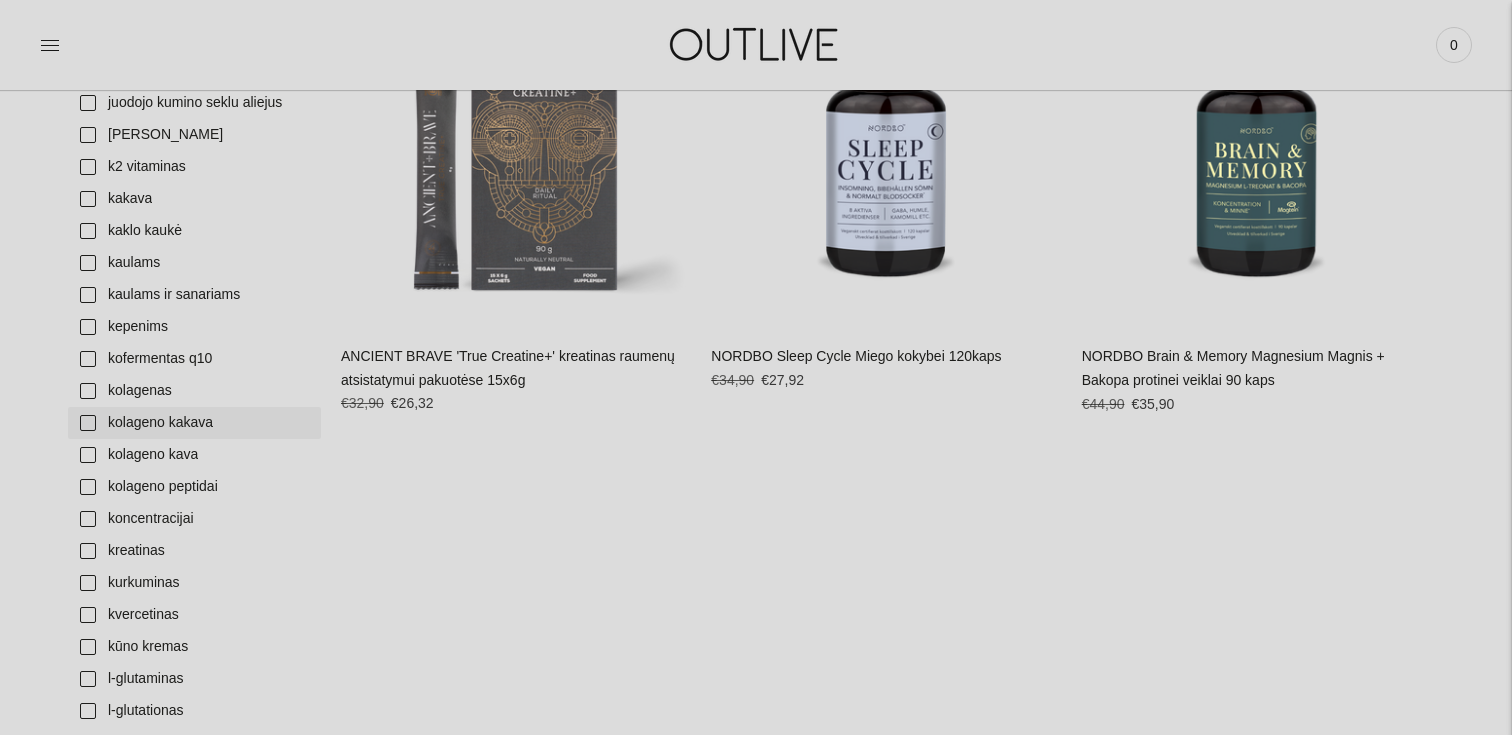 click on "kolageno kakava" at bounding box center (194, 423) 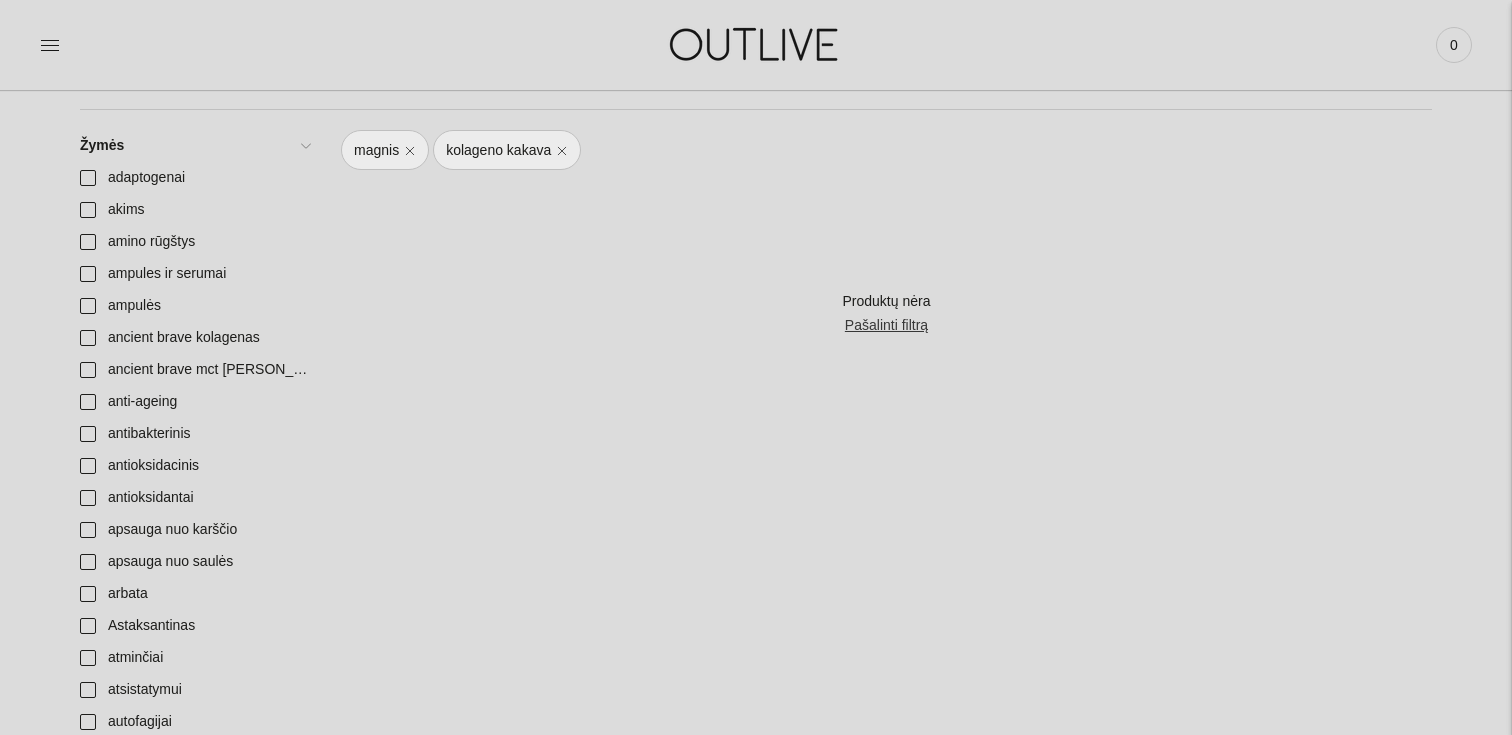 scroll, scrollTop: 219, scrollLeft: 0, axis: vertical 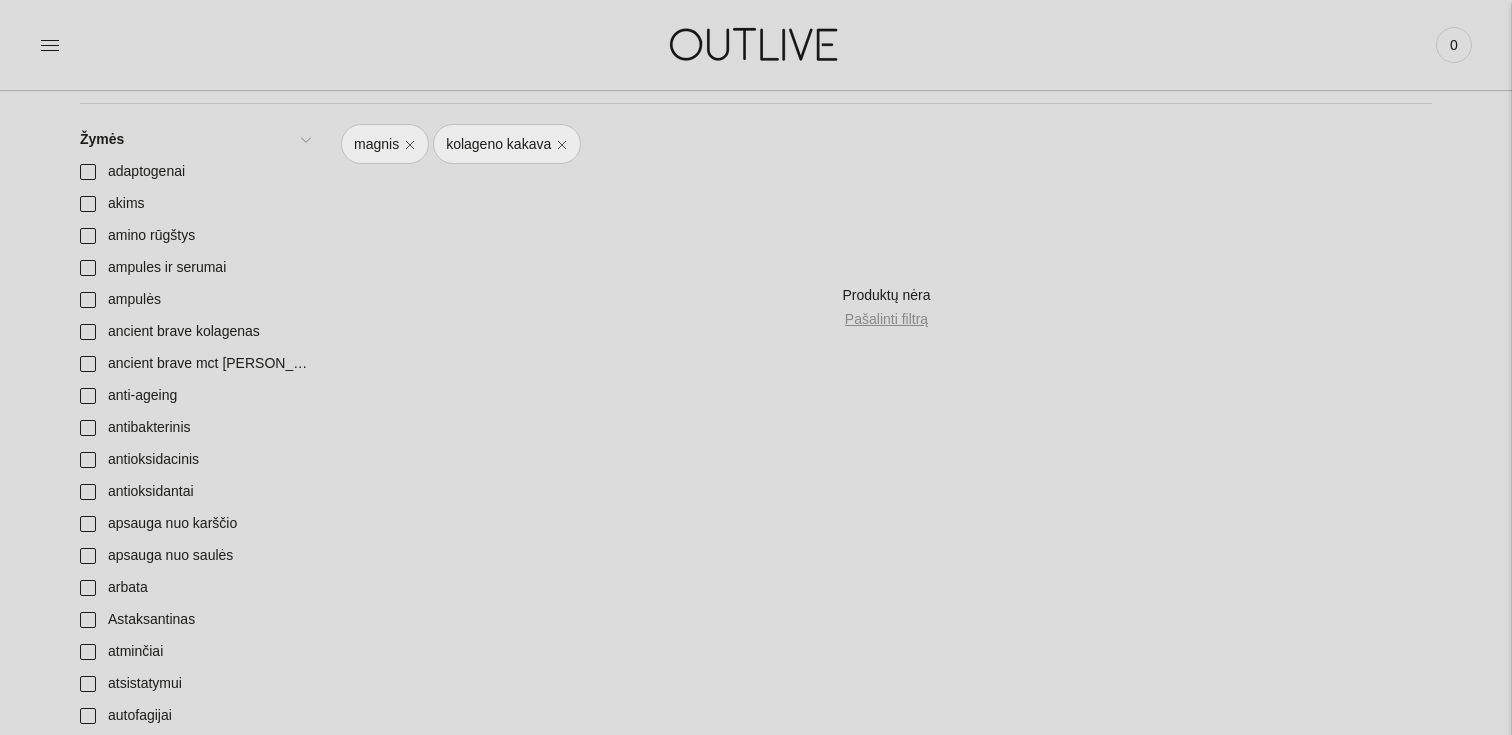 click on "Pašalinti filtrą" at bounding box center (886, 320) 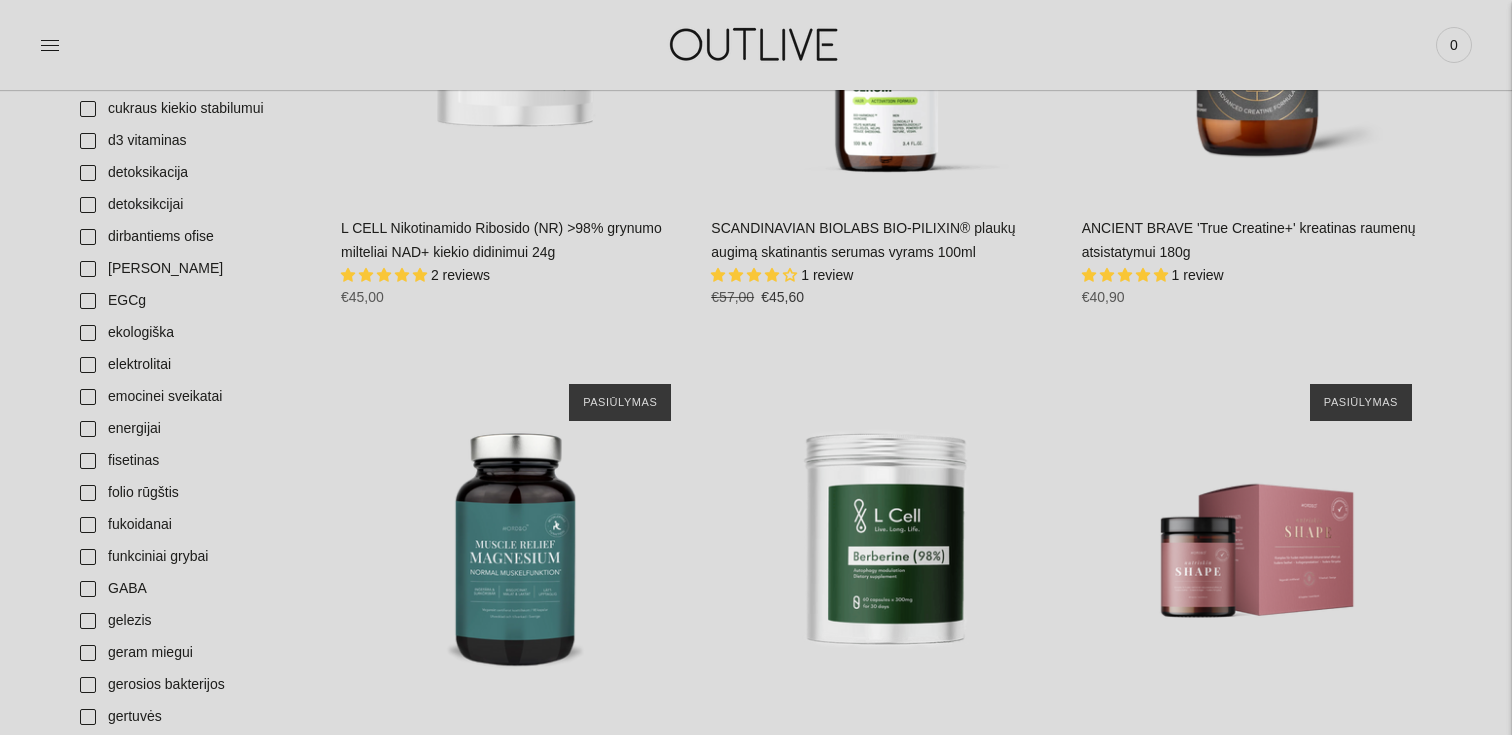 scroll, scrollTop: 1537, scrollLeft: 0, axis: vertical 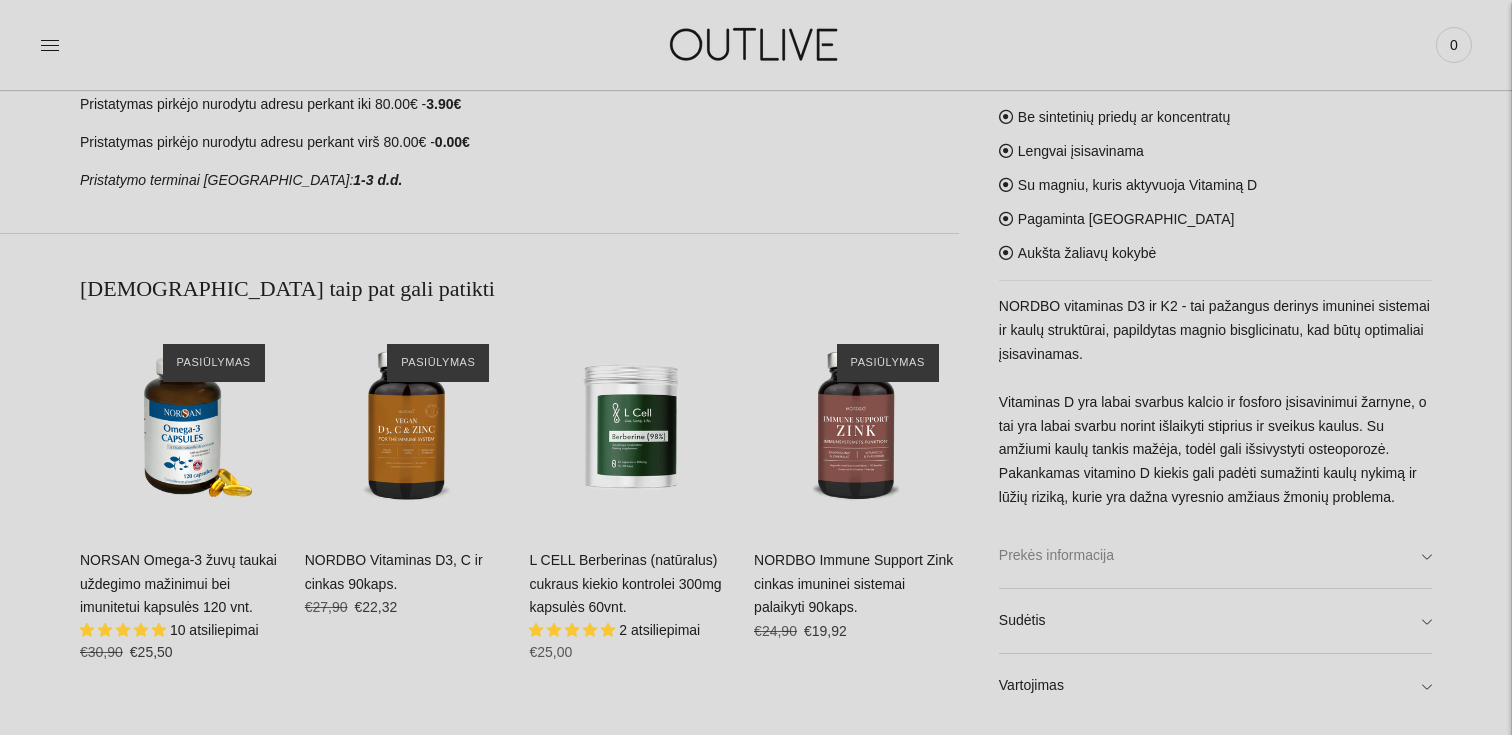 click on "Prekės informacija" at bounding box center [1215, 556] 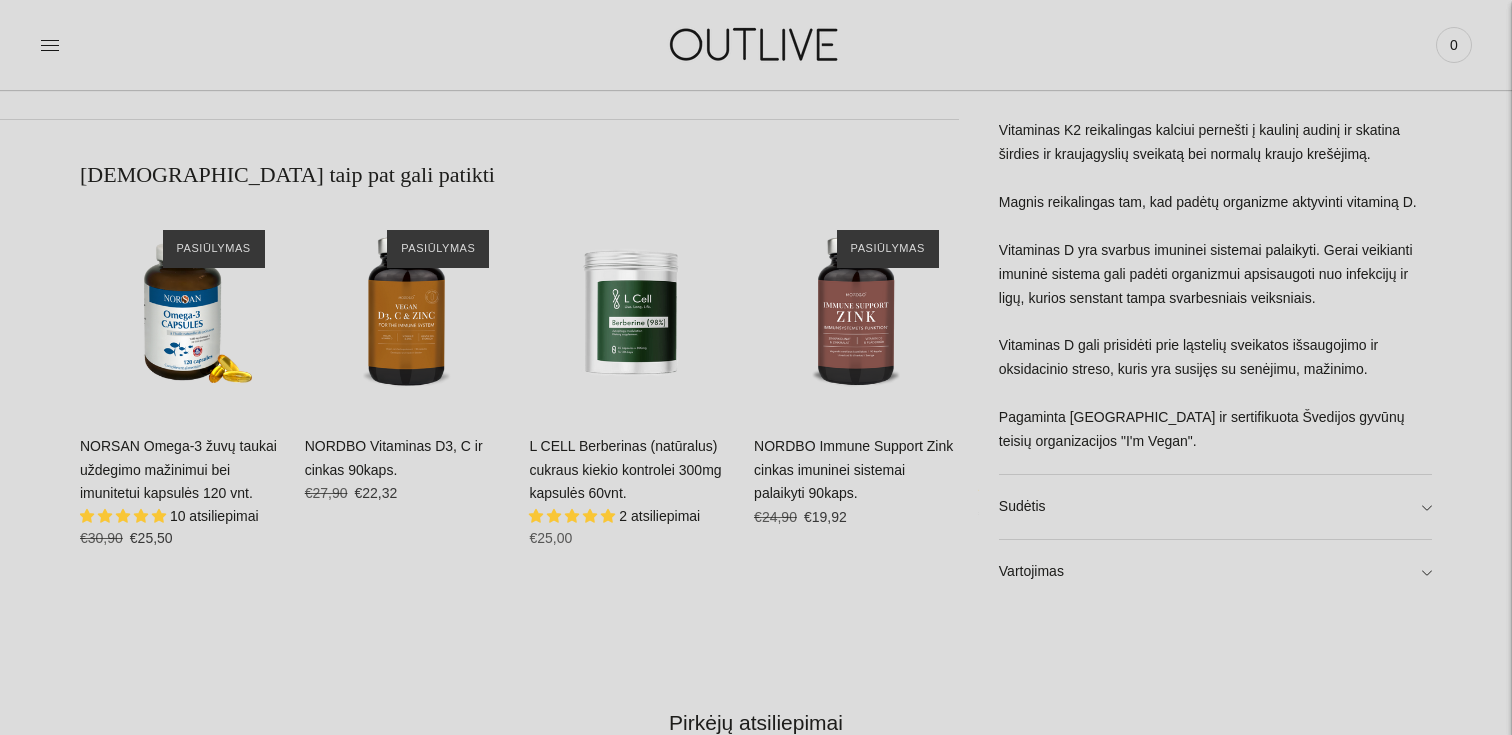 scroll, scrollTop: 1202, scrollLeft: 0, axis: vertical 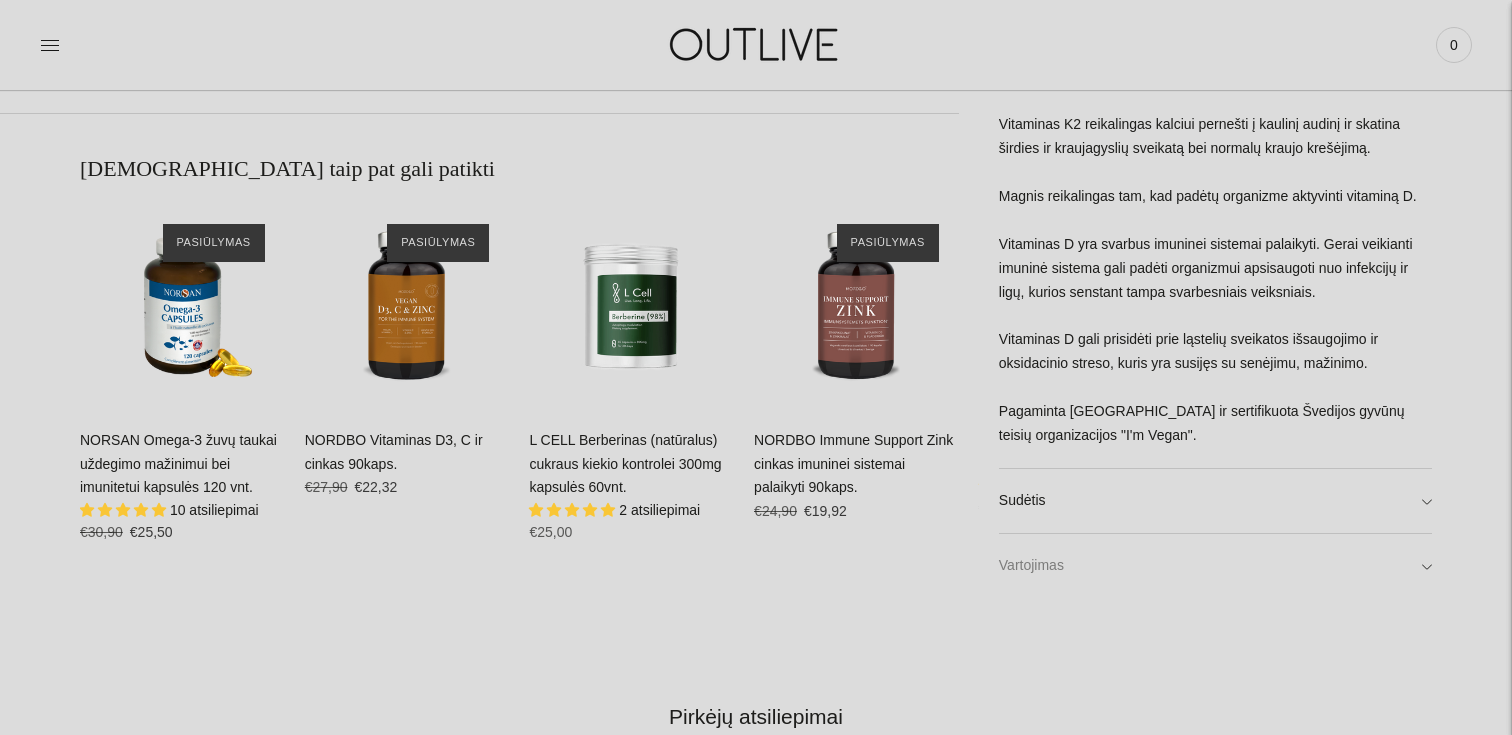 click on "Vartojimas" at bounding box center (1215, 566) 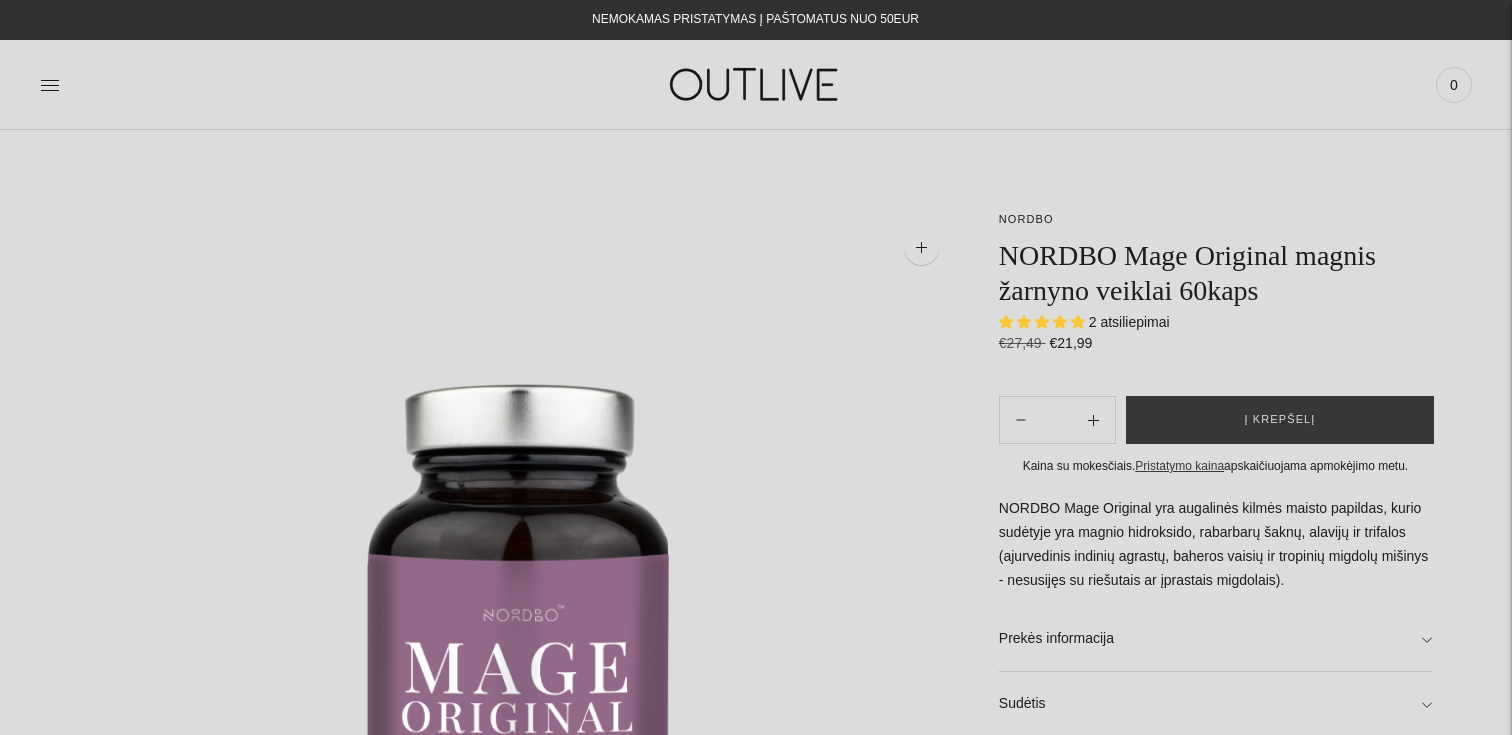 scroll, scrollTop: 0, scrollLeft: 0, axis: both 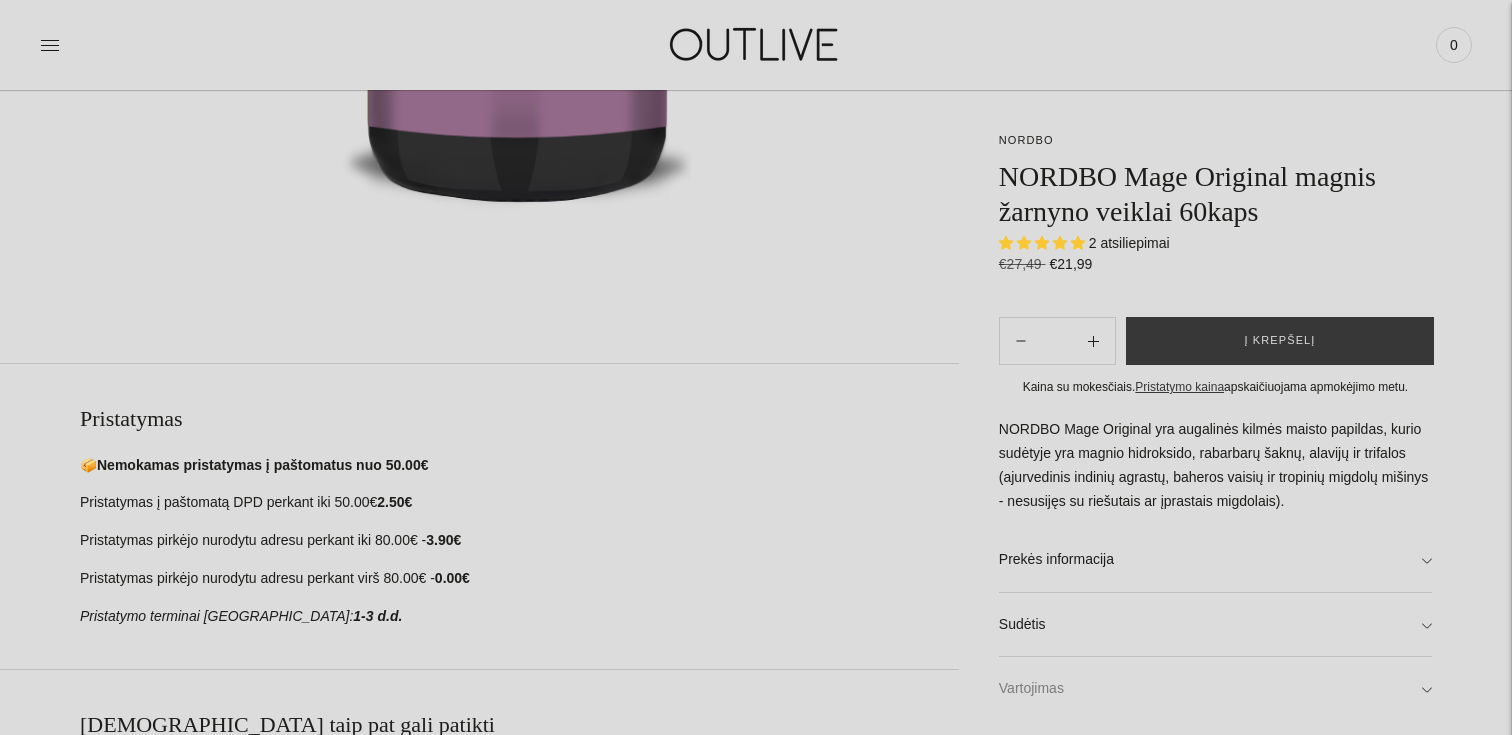 click on "Vartojimas" at bounding box center [1215, 689] 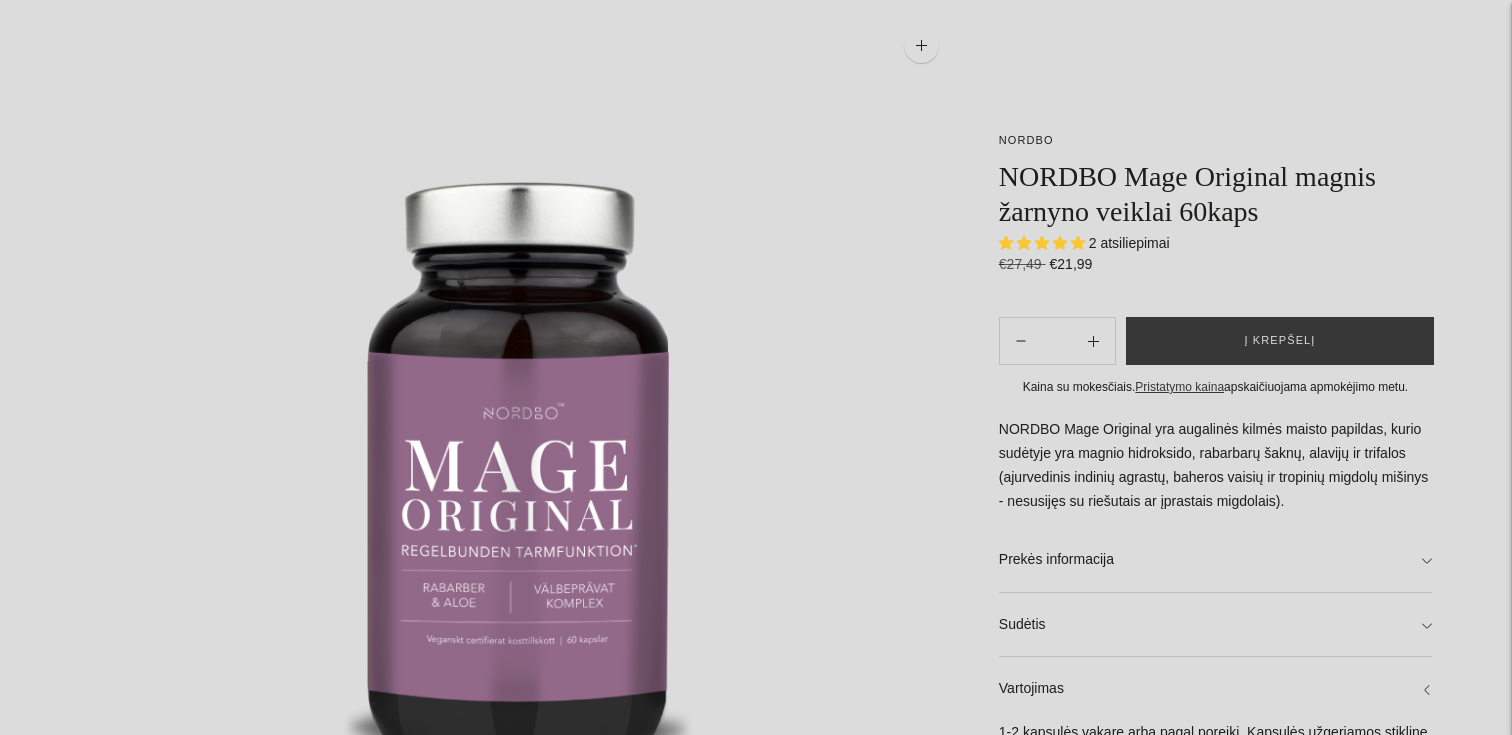 scroll, scrollTop: 0, scrollLeft: 0, axis: both 